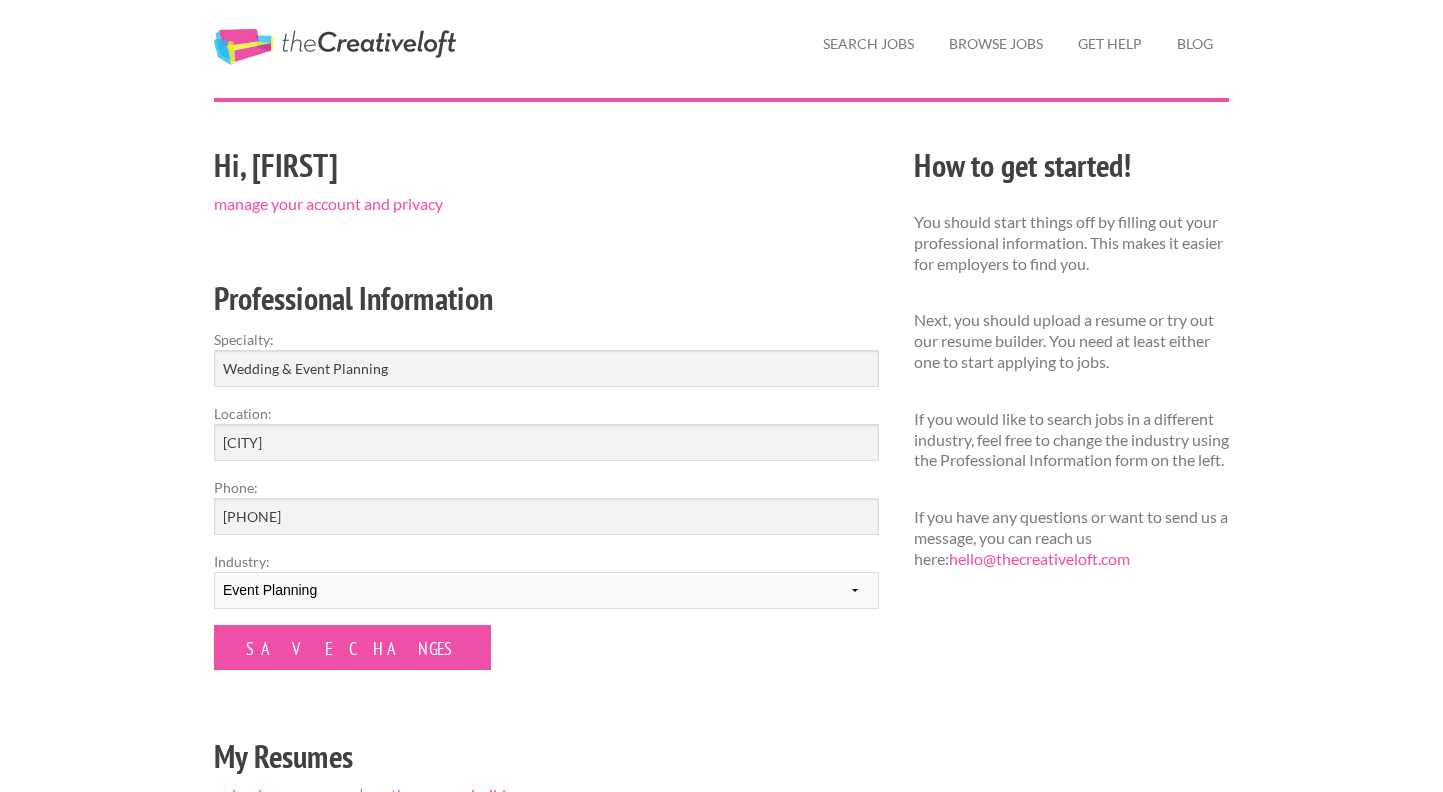 scroll, scrollTop: 76, scrollLeft: 0, axis: vertical 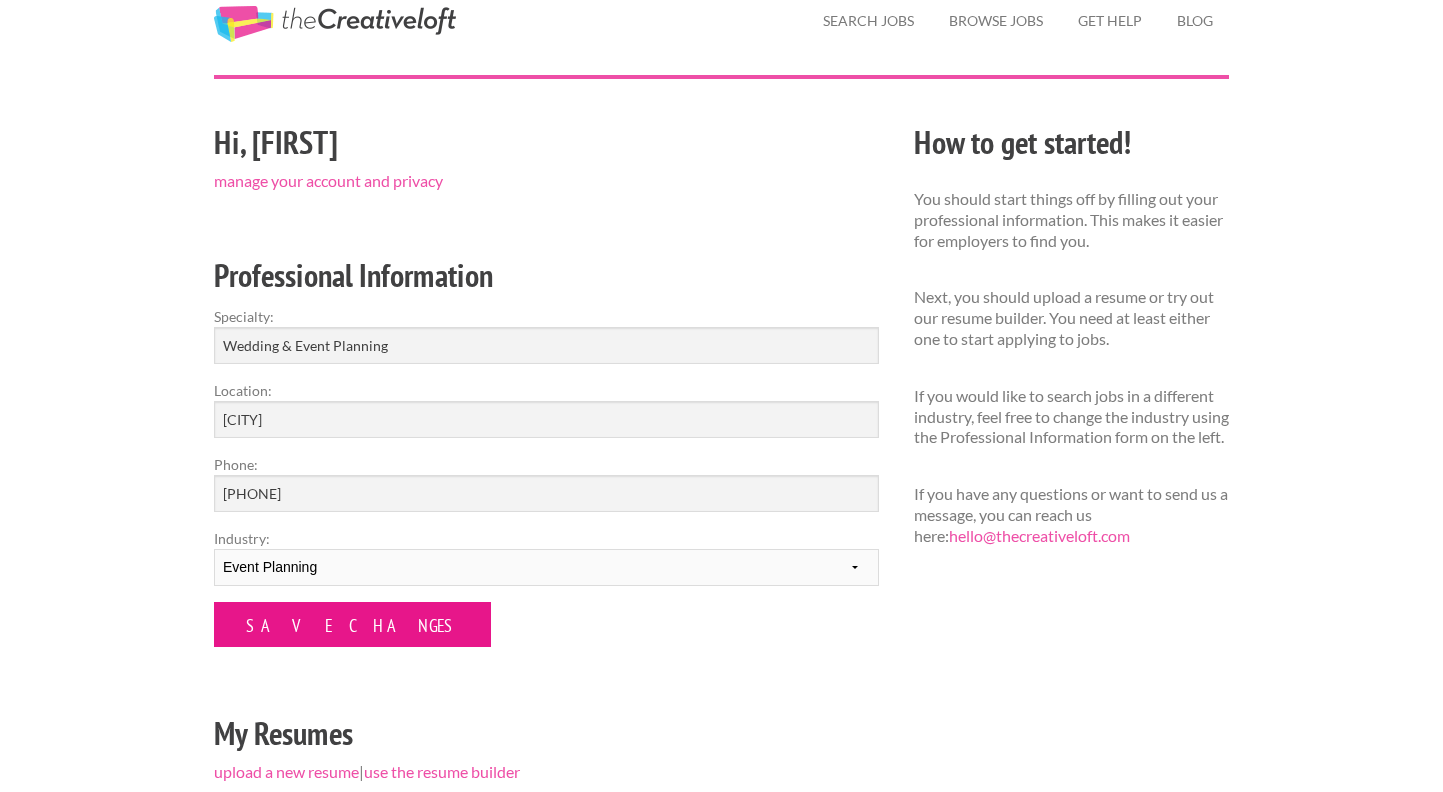 click on "Save Changes" at bounding box center (352, 624) 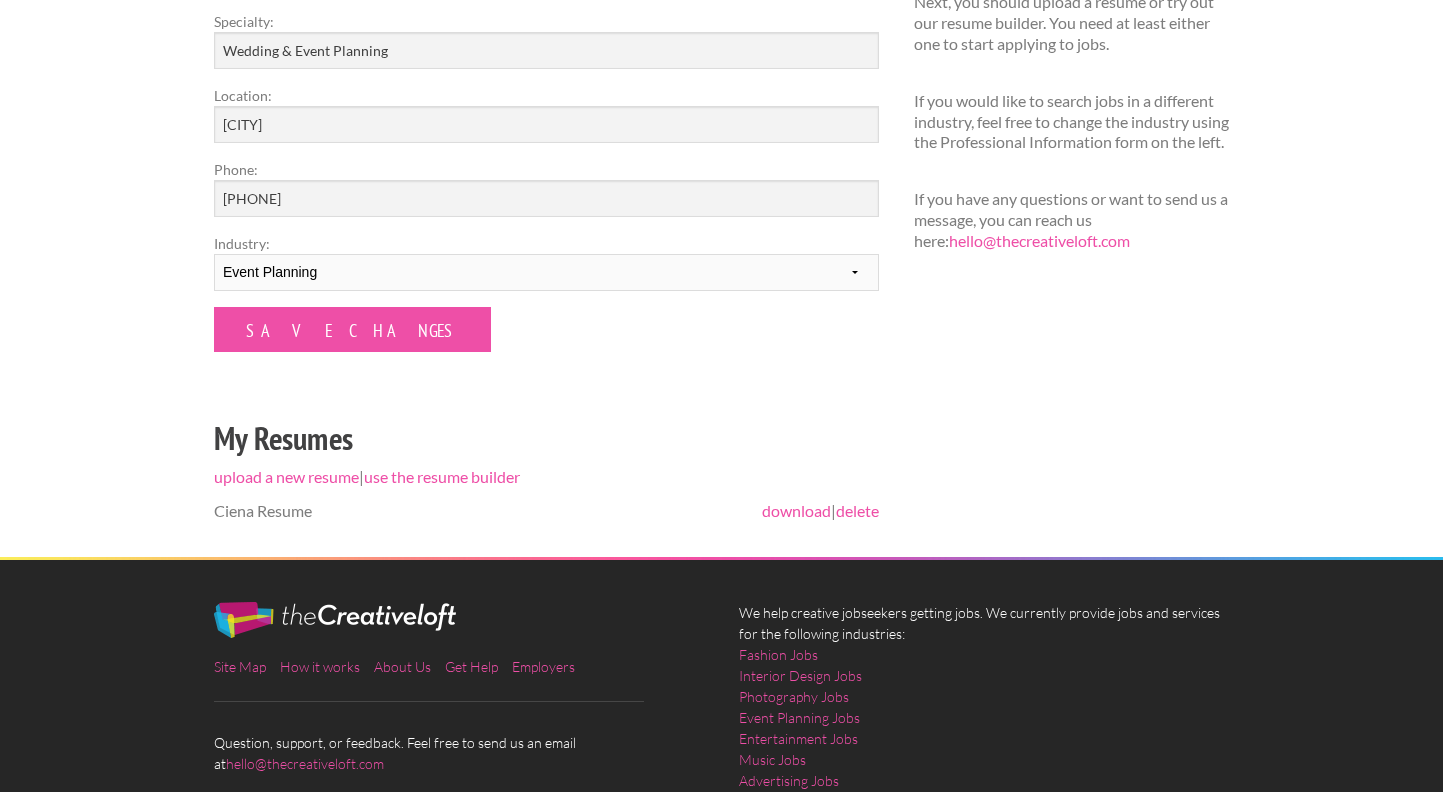 scroll, scrollTop: 370, scrollLeft: 0, axis: vertical 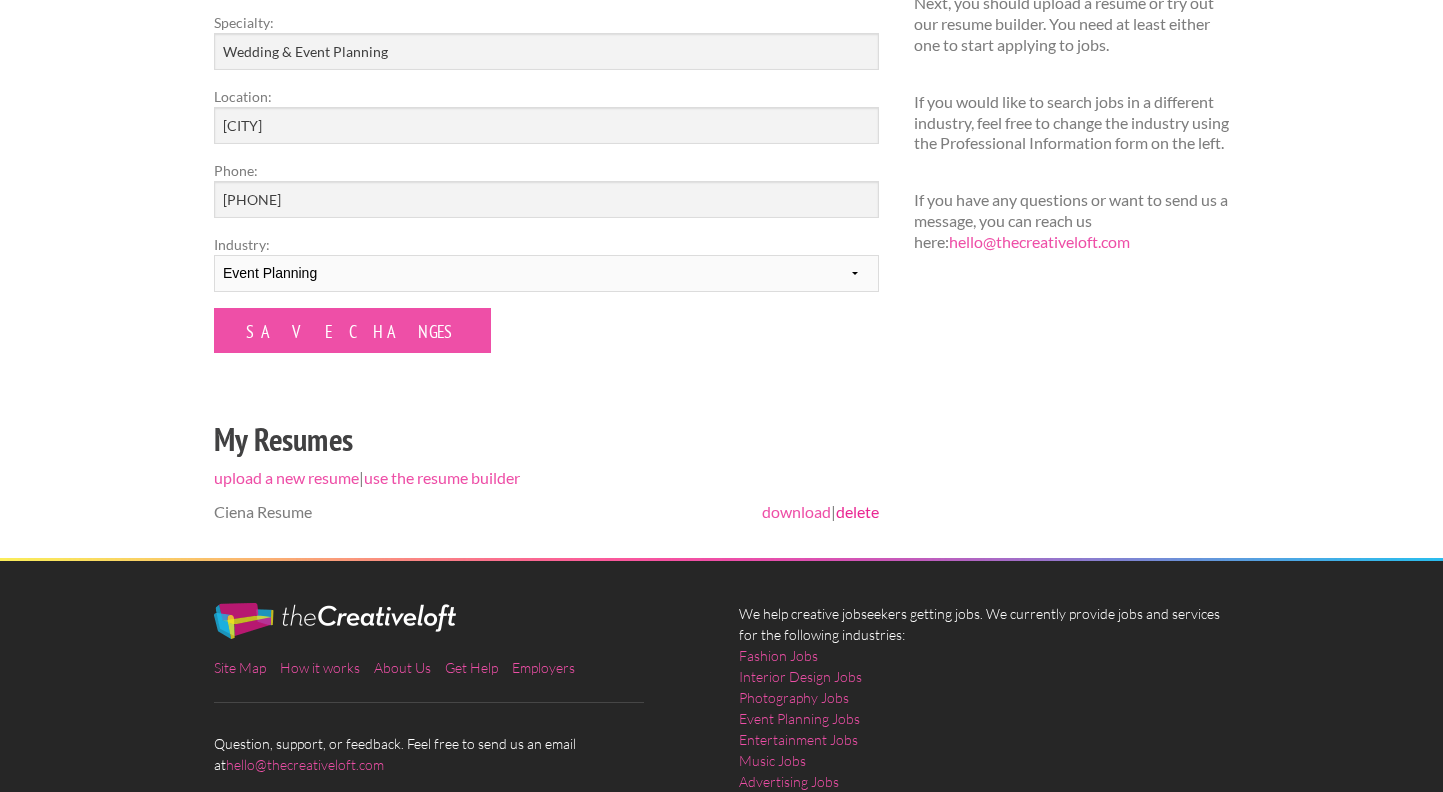 click on "delete" at bounding box center [857, 511] 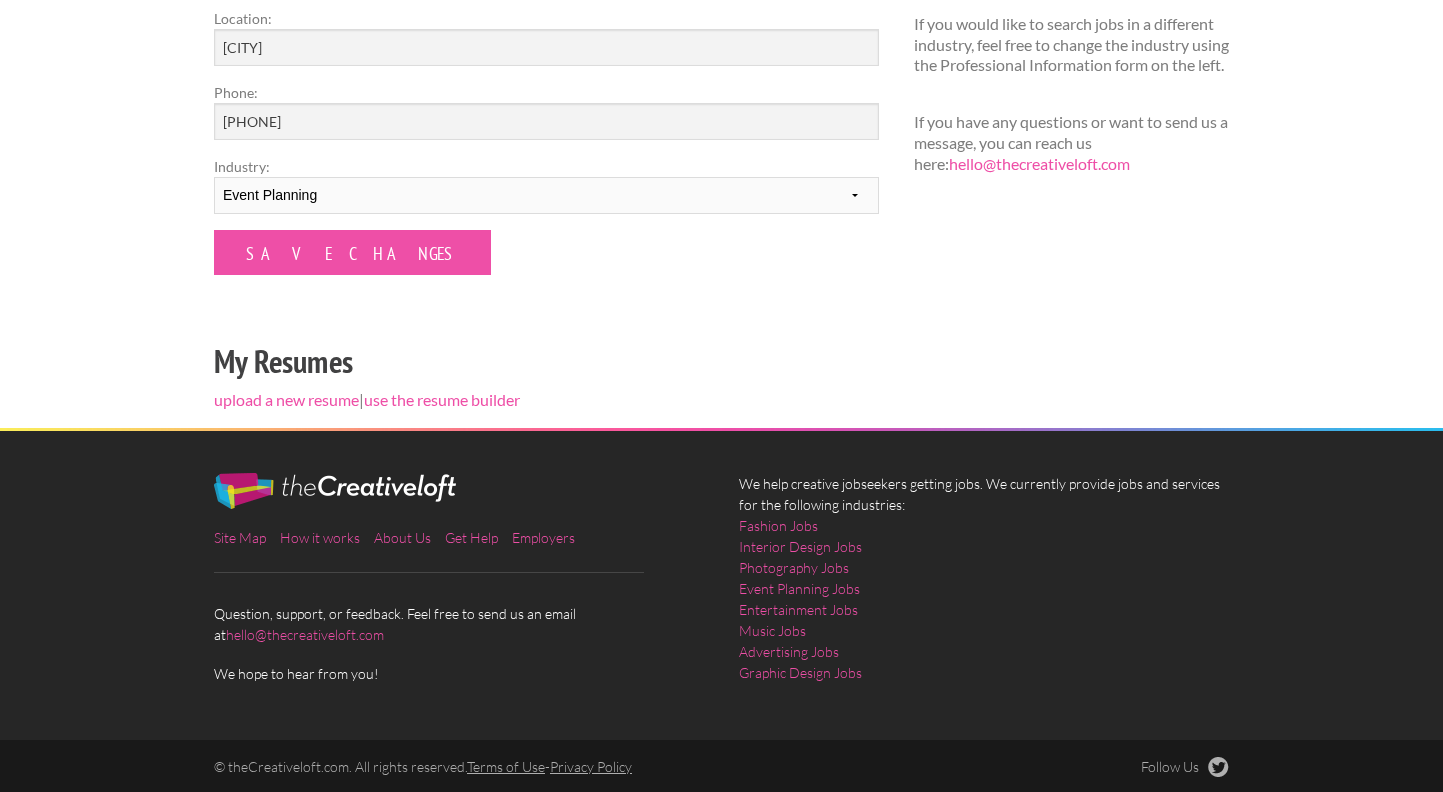 scroll, scrollTop: 510, scrollLeft: 0, axis: vertical 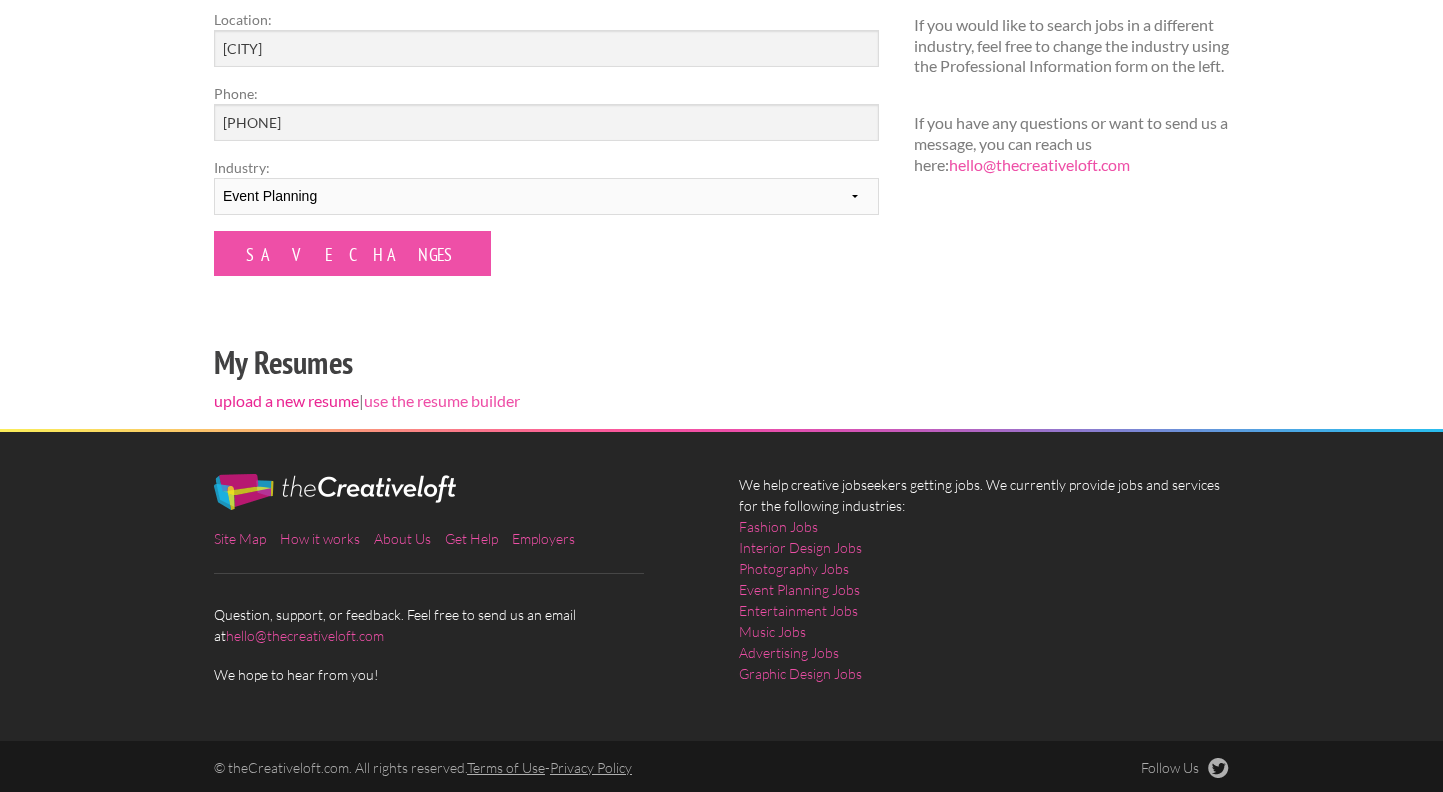 click on "upload a new resume" at bounding box center [286, 400] 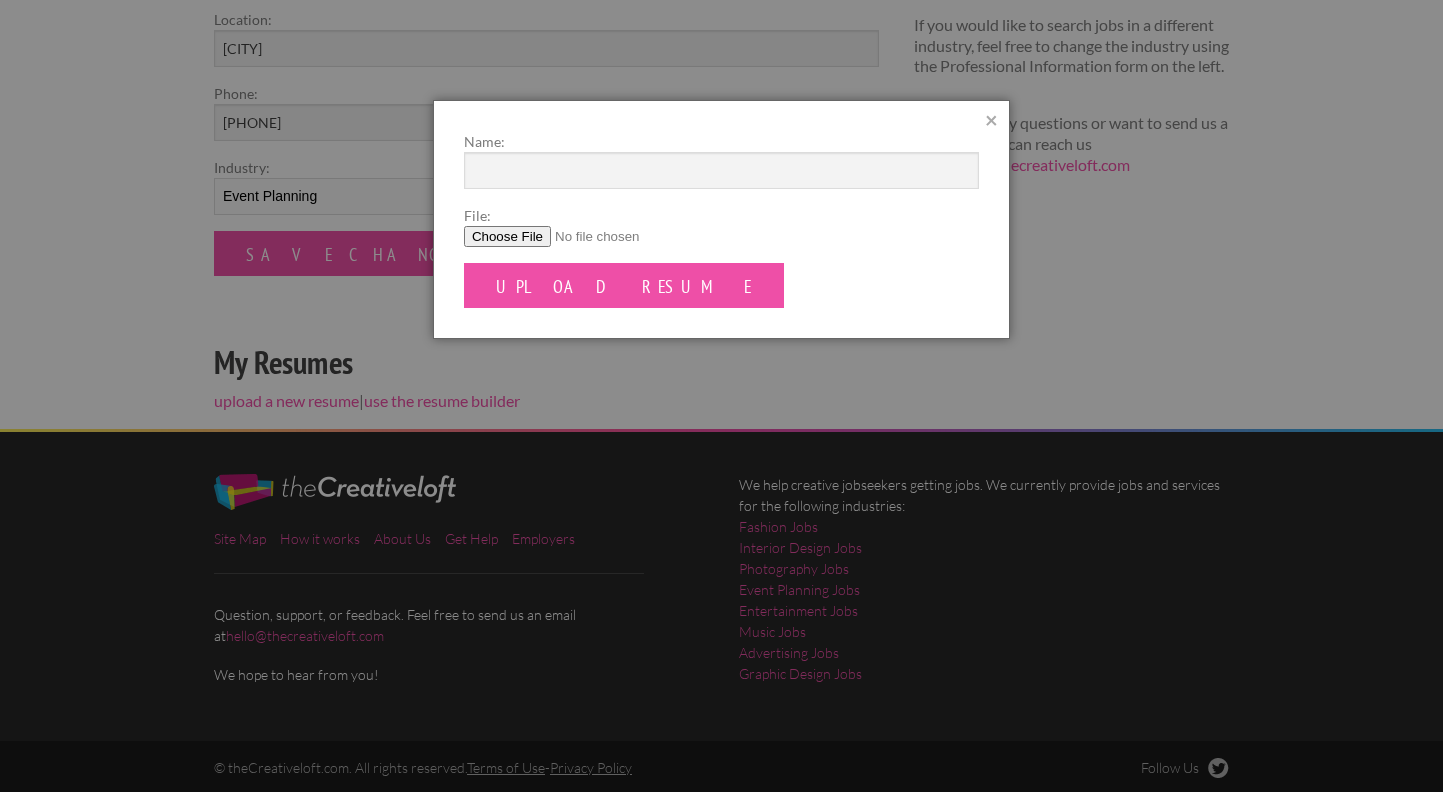 click on "Name:
File:
Upload Resume" at bounding box center (721, 219) 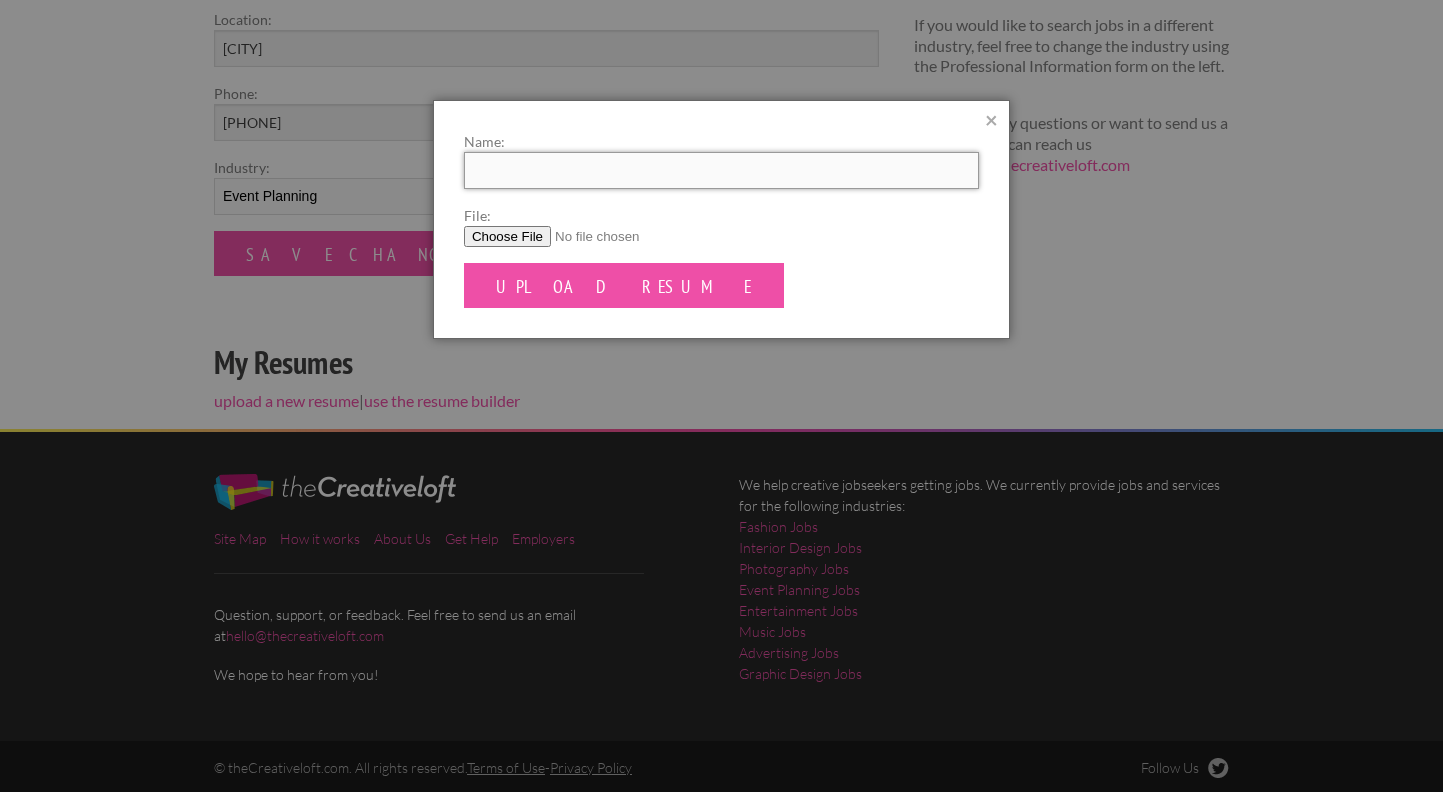 click on "Name:" at bounding box center [721, 170] 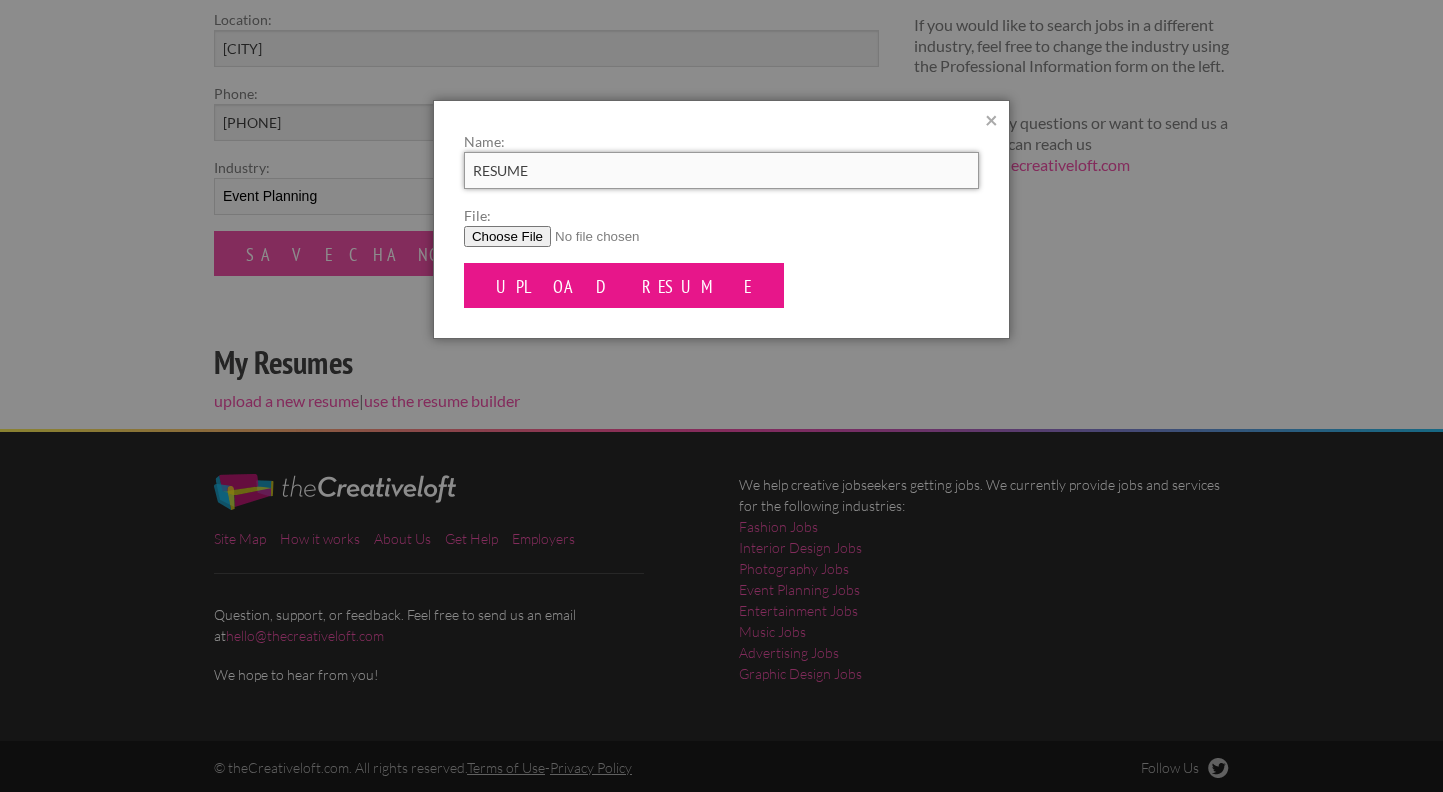 type on "RESUME" 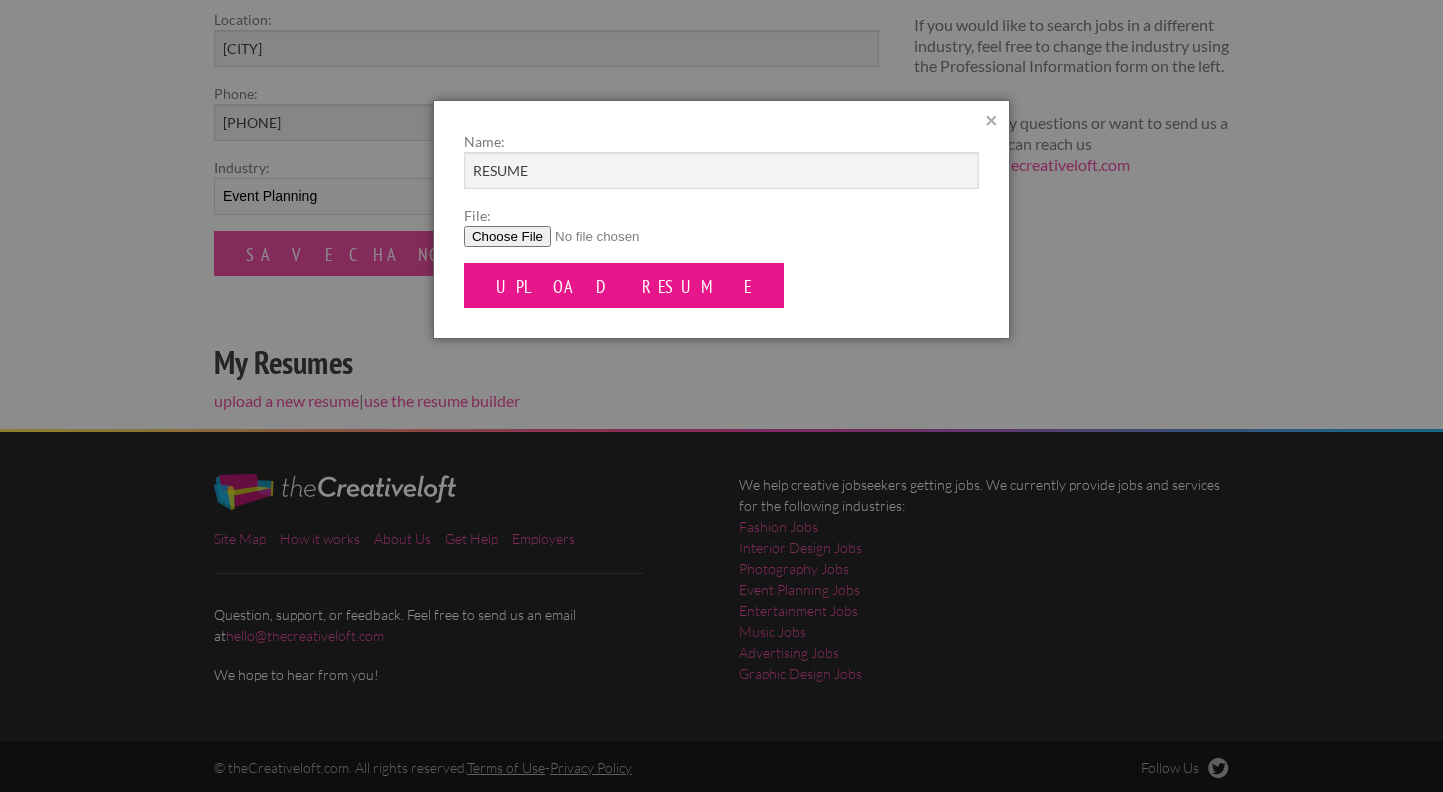 click on "Upload Resume" at bounding box center (624, 285) 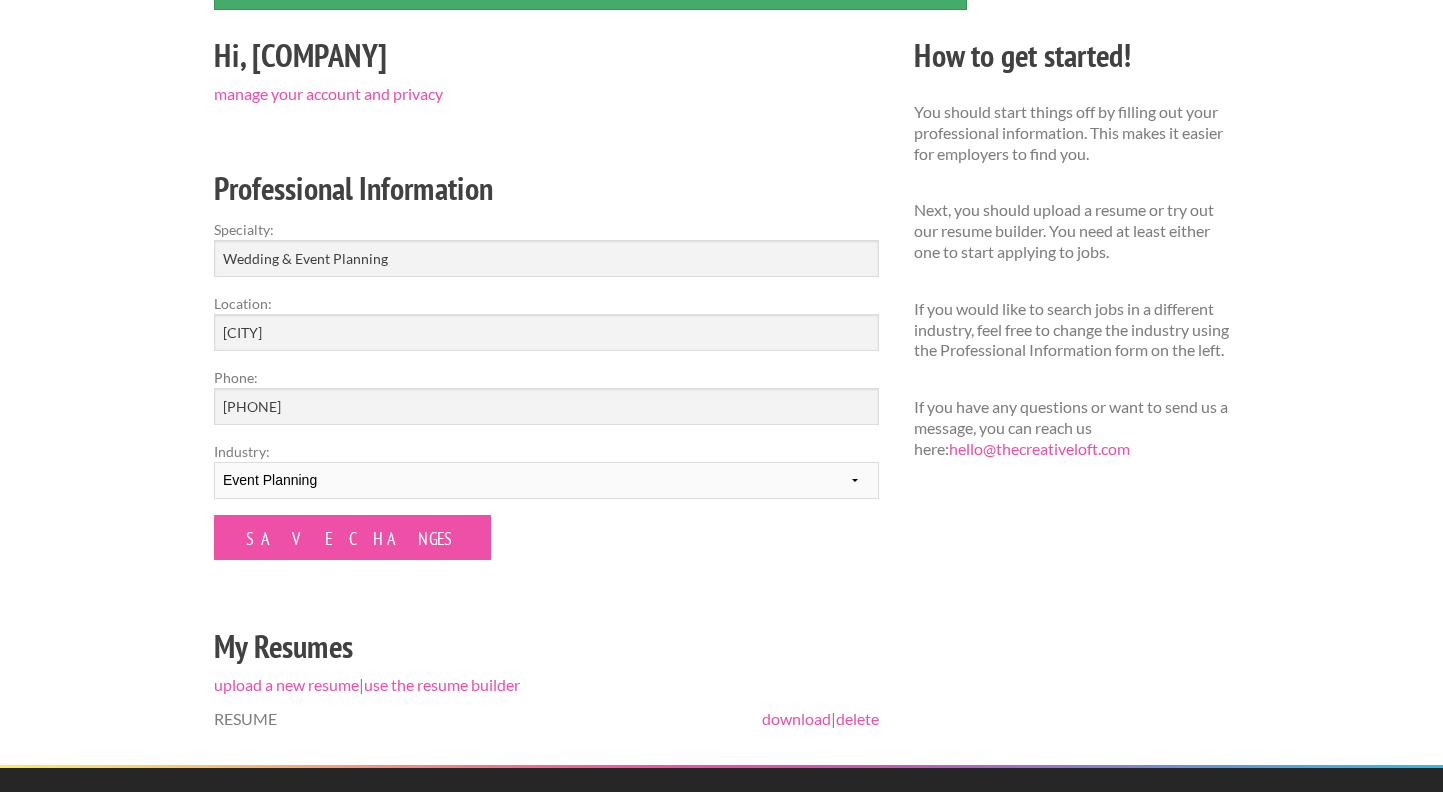 scroll, scrollTop: 228, scrollLeft: 0, axis: vertical 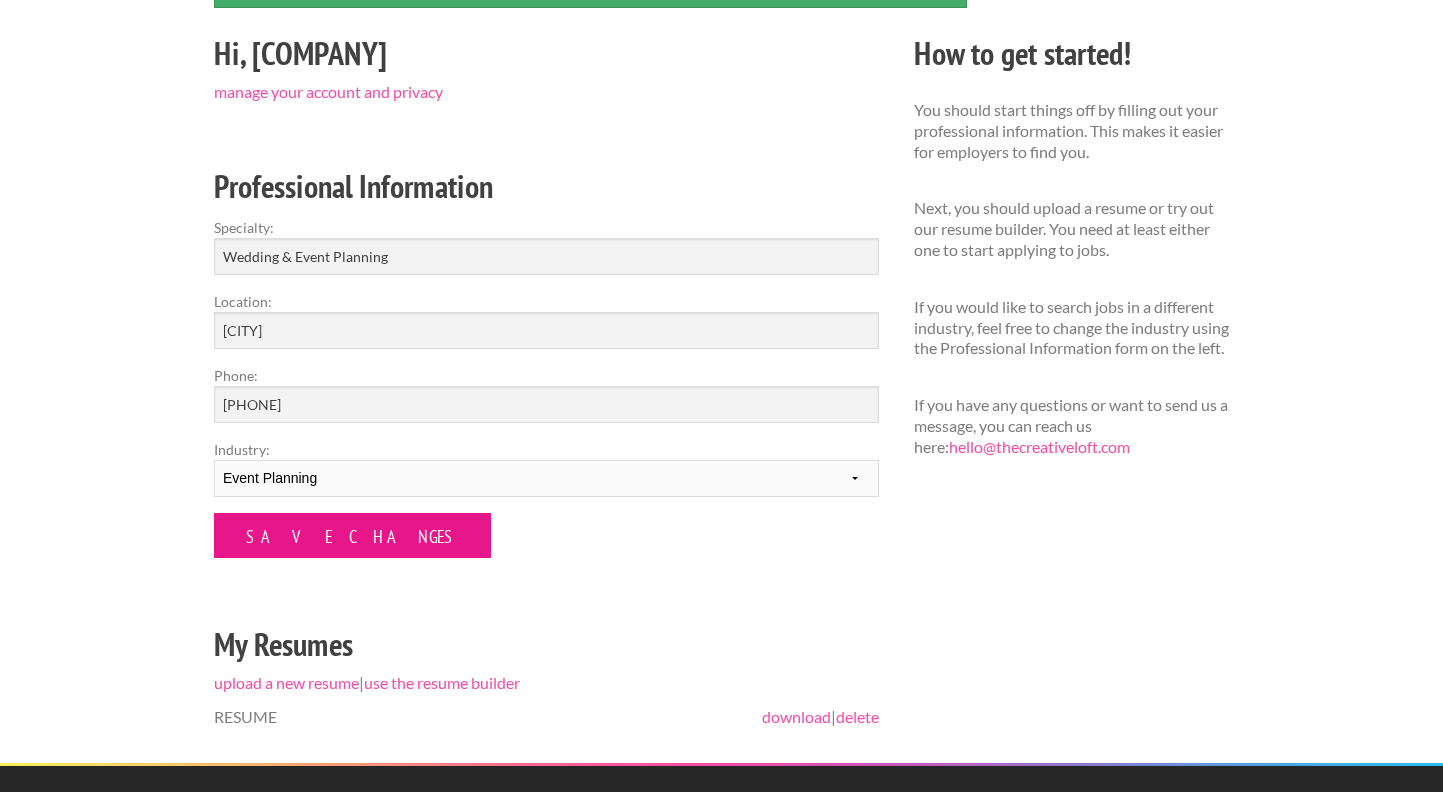 click on "Save Changes" at bounding box center (352, 535) 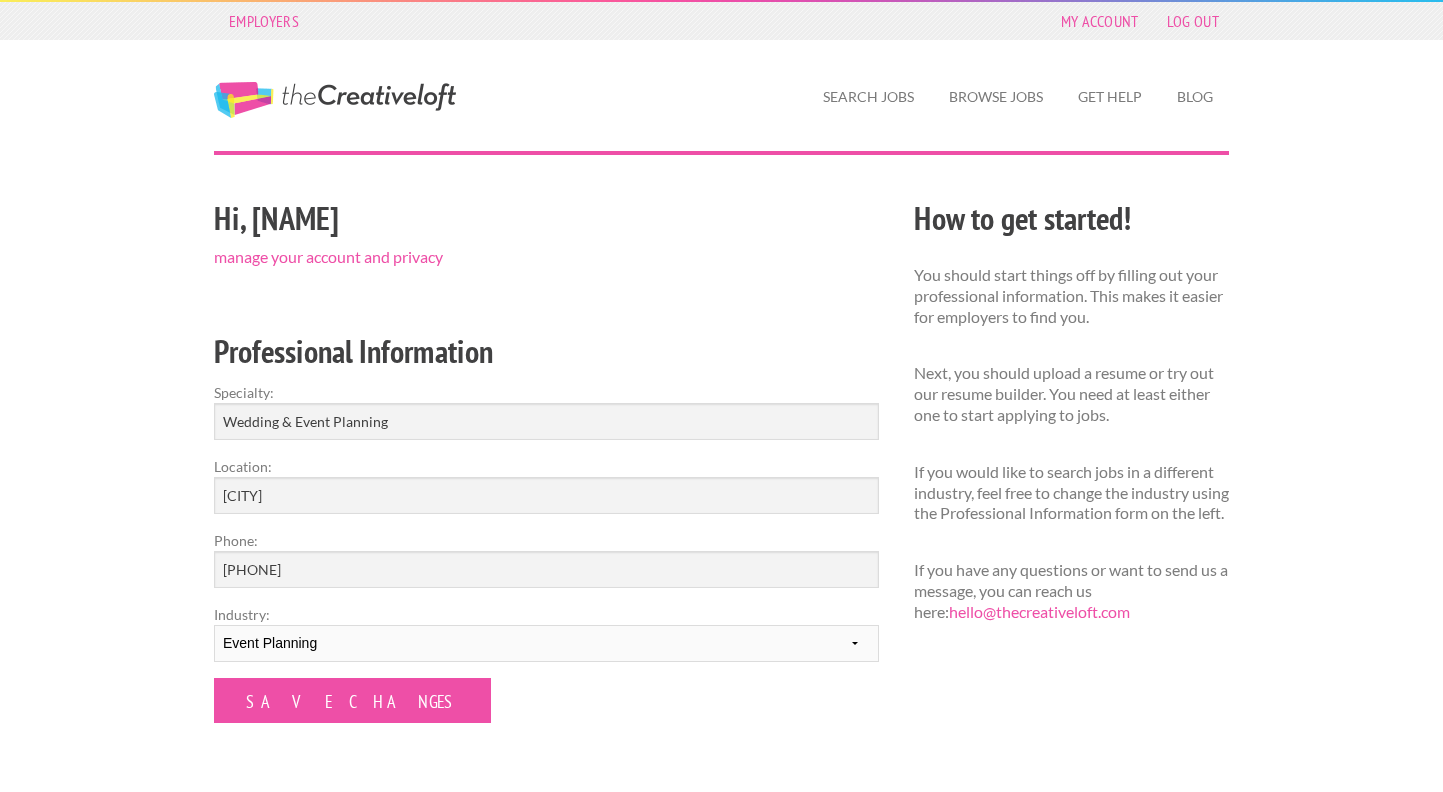 scroll, scrollTop: 0, scrollLeft: 0, axis: both 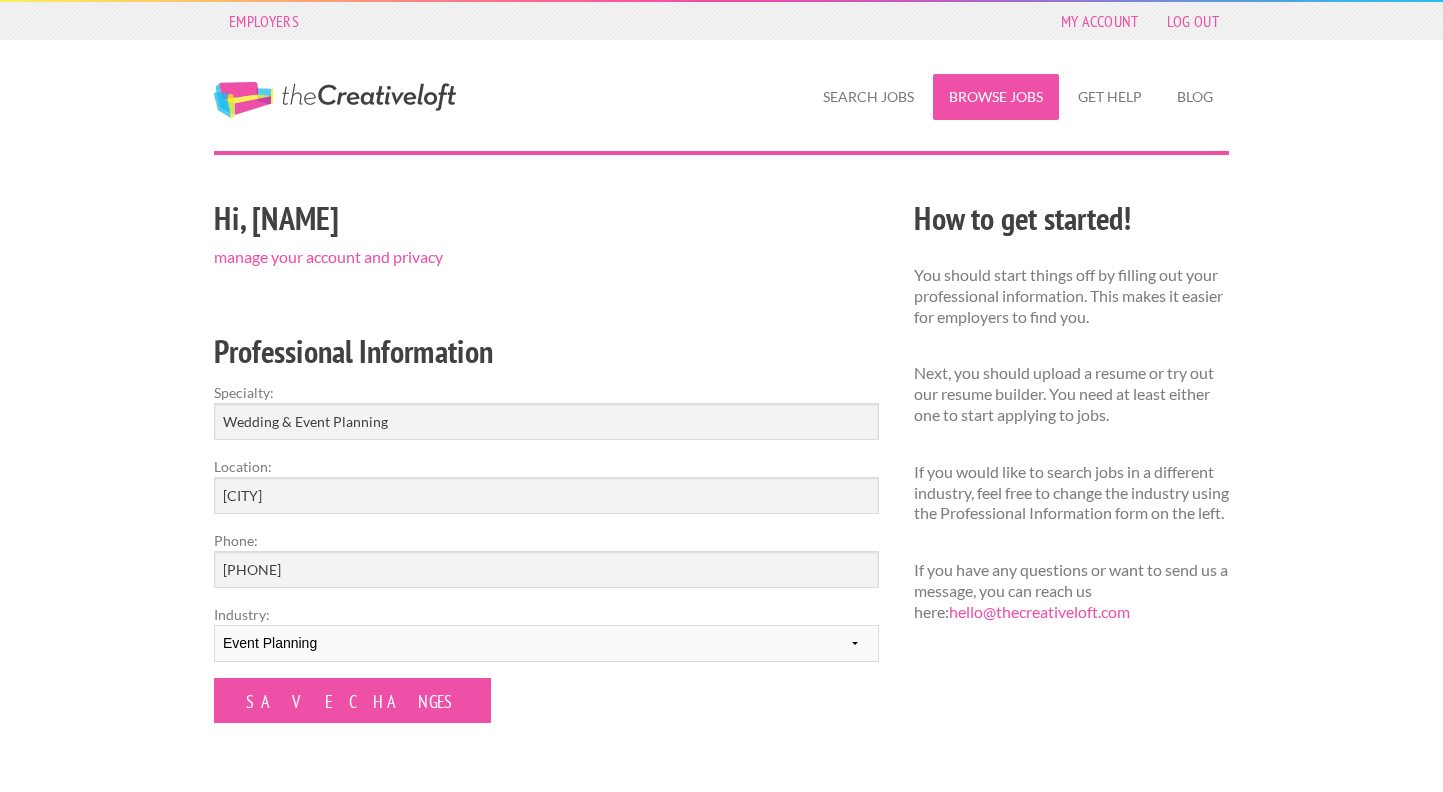 click on "Browse Jobs" at bounding box center [996, 97] 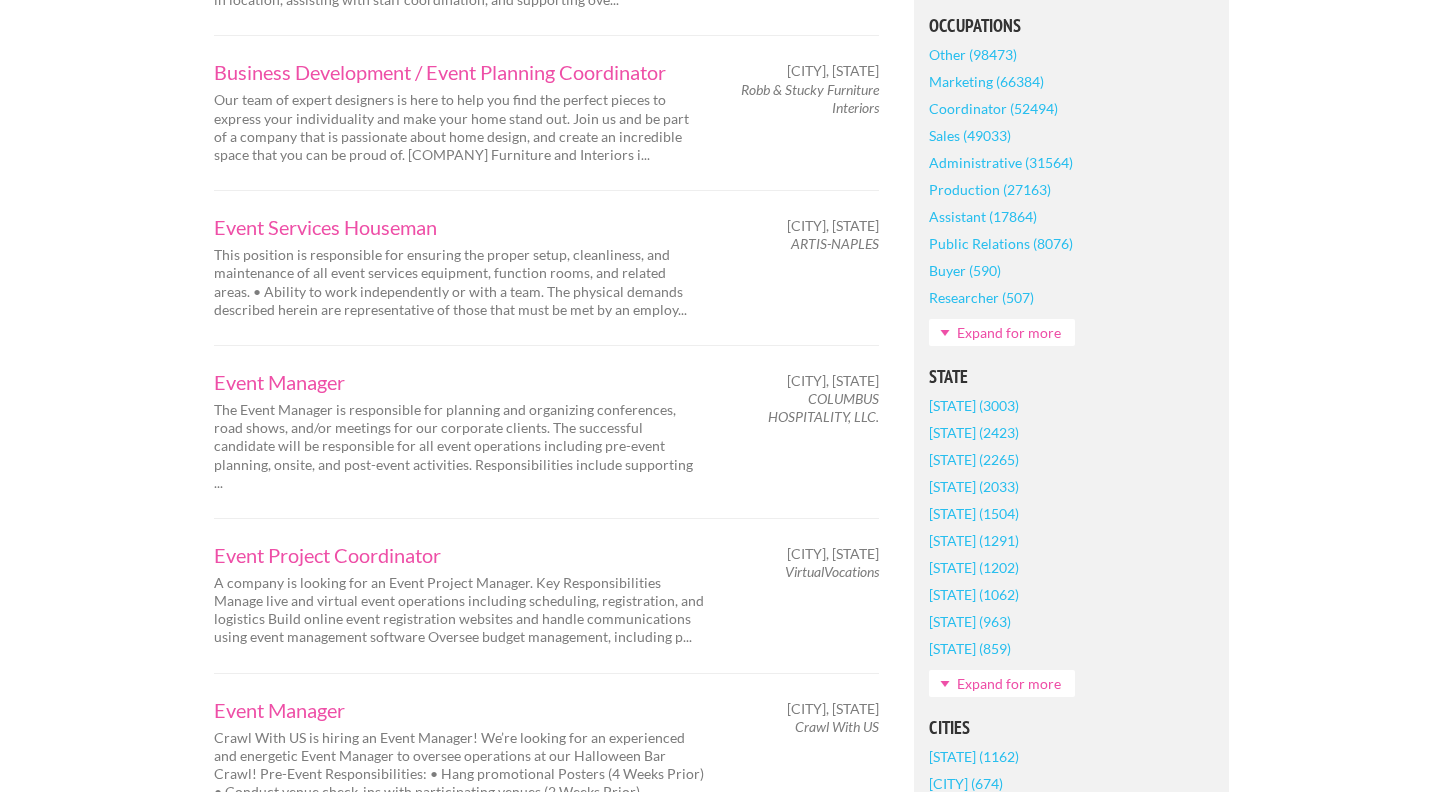 scroll, scrollTop: 1109, scrollLeft: 0, axis: vertical 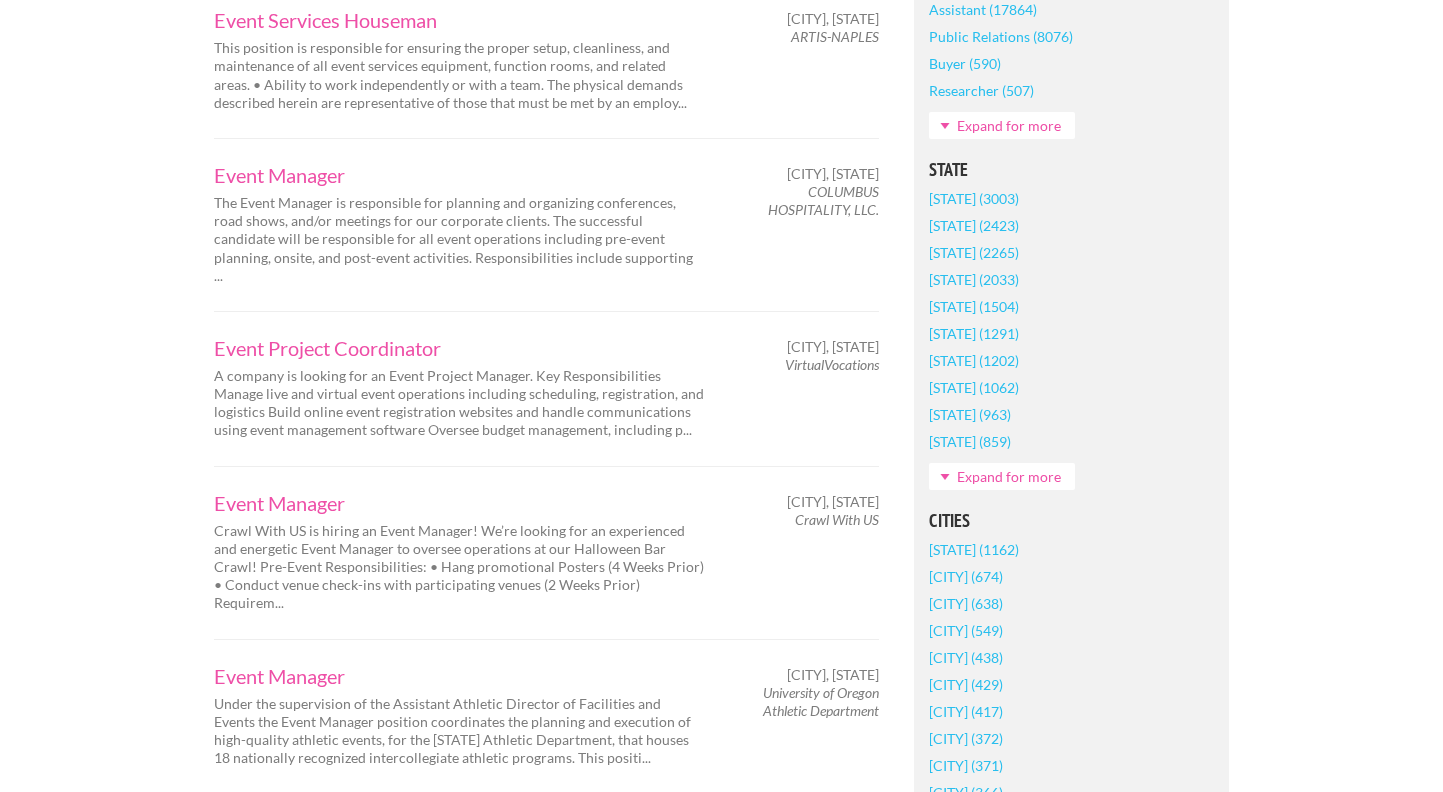 click on "Expand for more" at bounding box center [1002, 476] 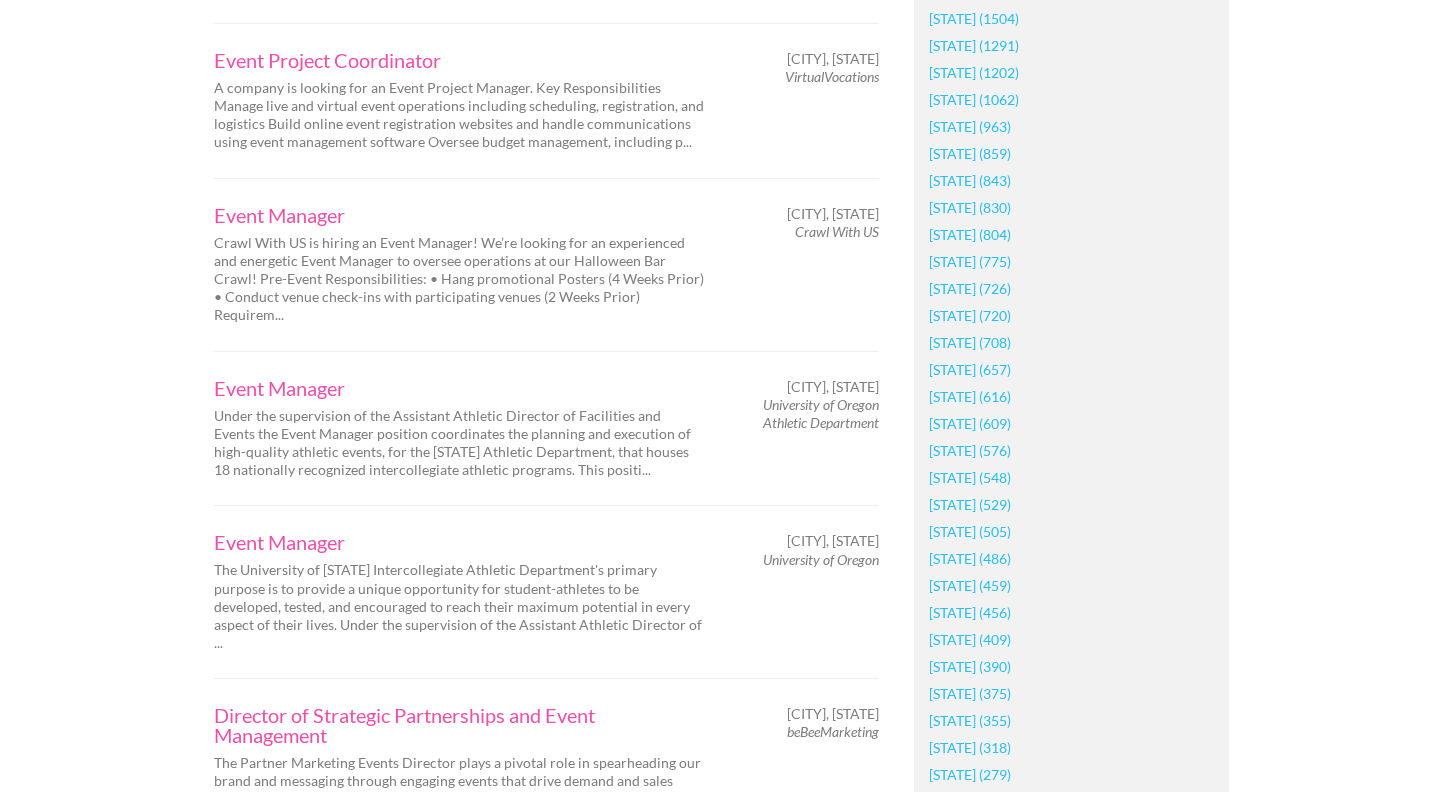 scroll, scrollTop: 1357, scrollLeft: 0, axis: vertical 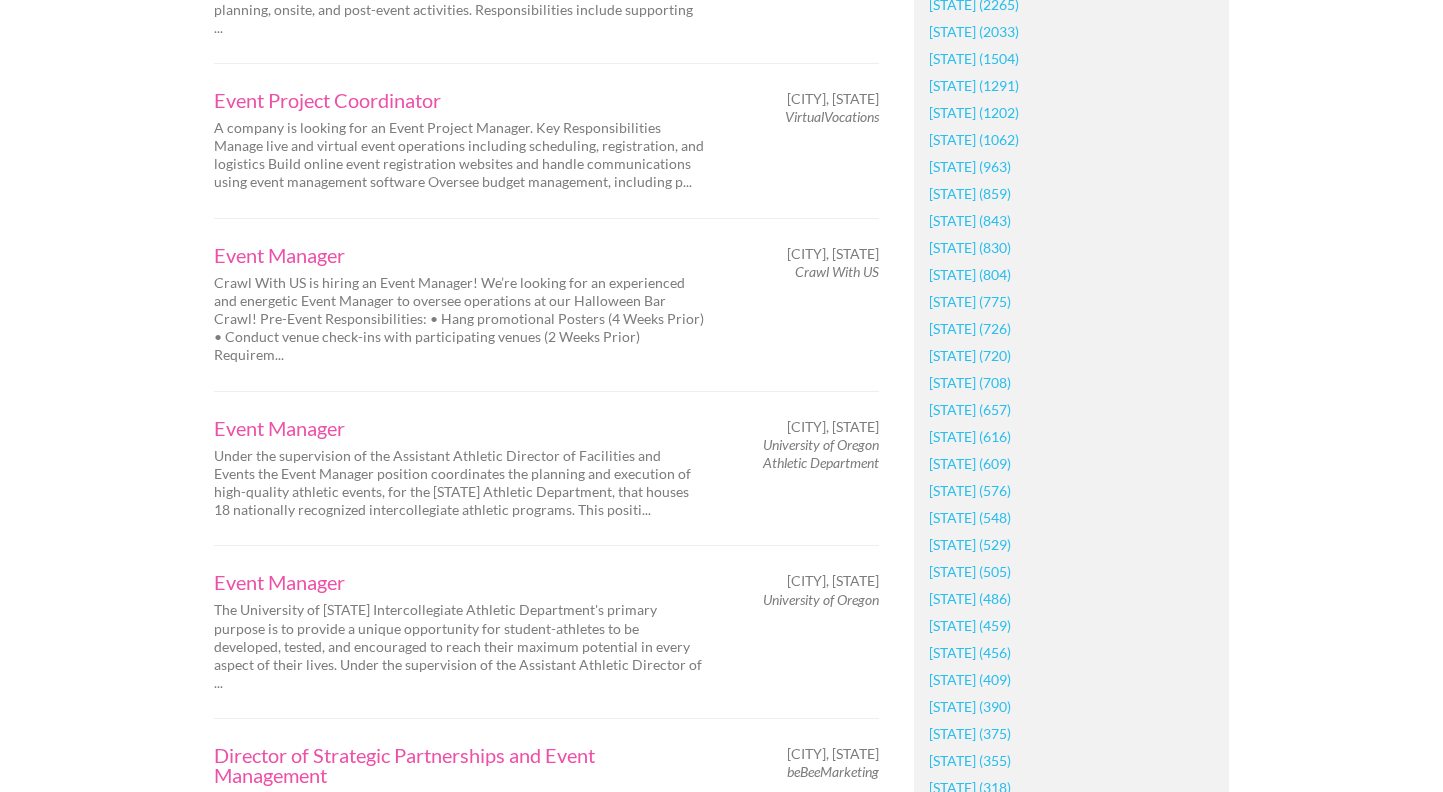 click on "[STATE] ([NUMBER])" at bounding box center (974, 112) 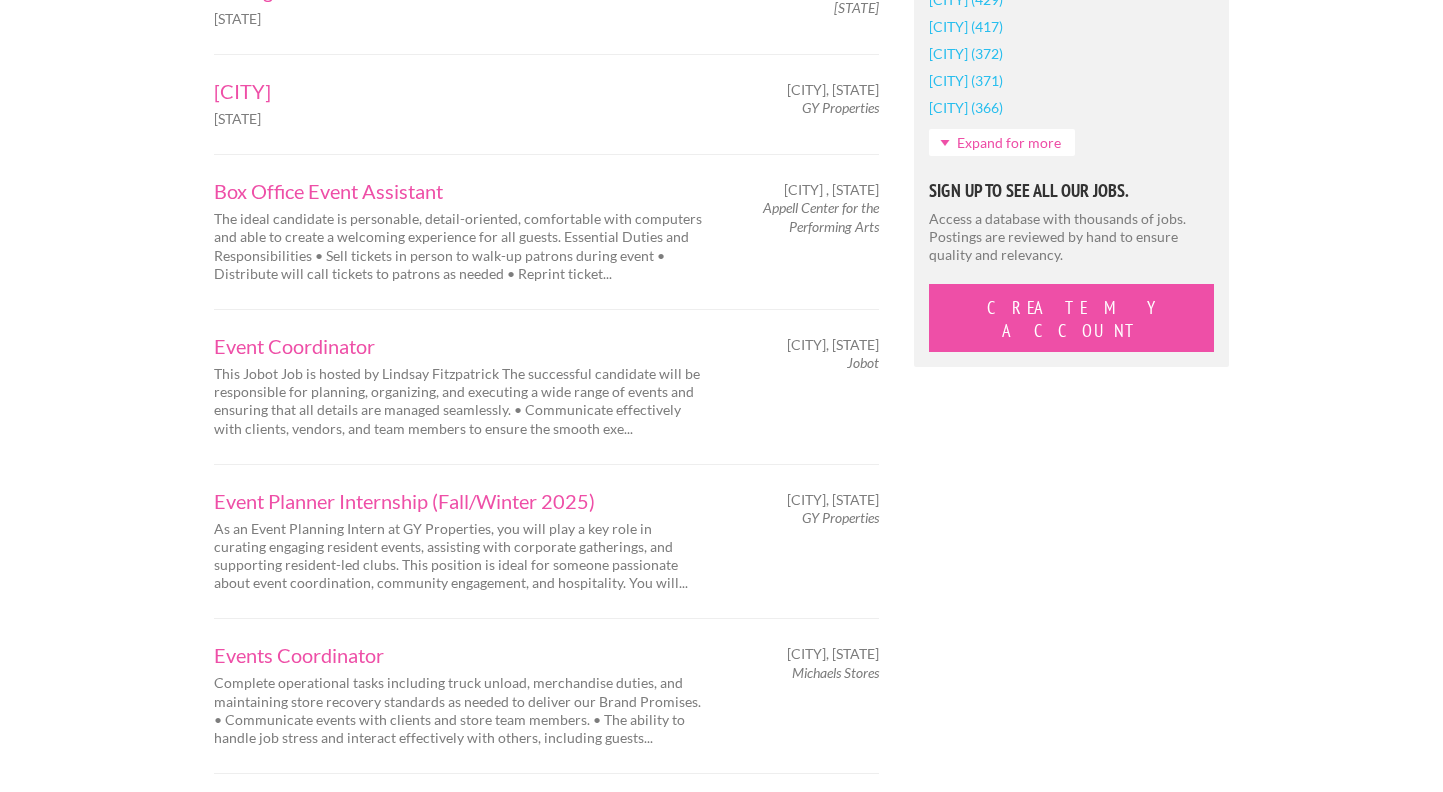 scroll, scrollTop: 1774, scrollLeft: 0, axis: vertical 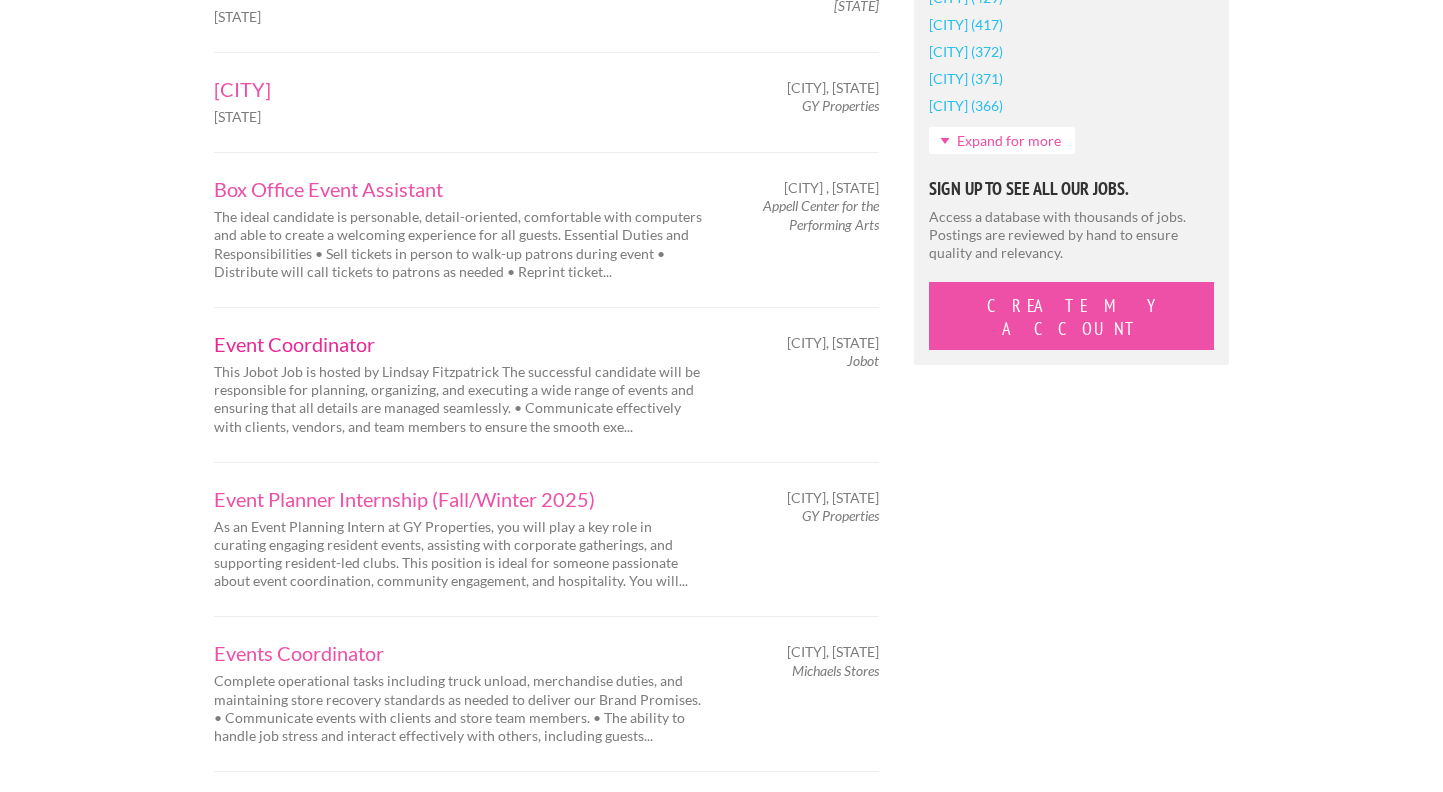 click on "Event Coordinator" at bounding box center [459, 344] 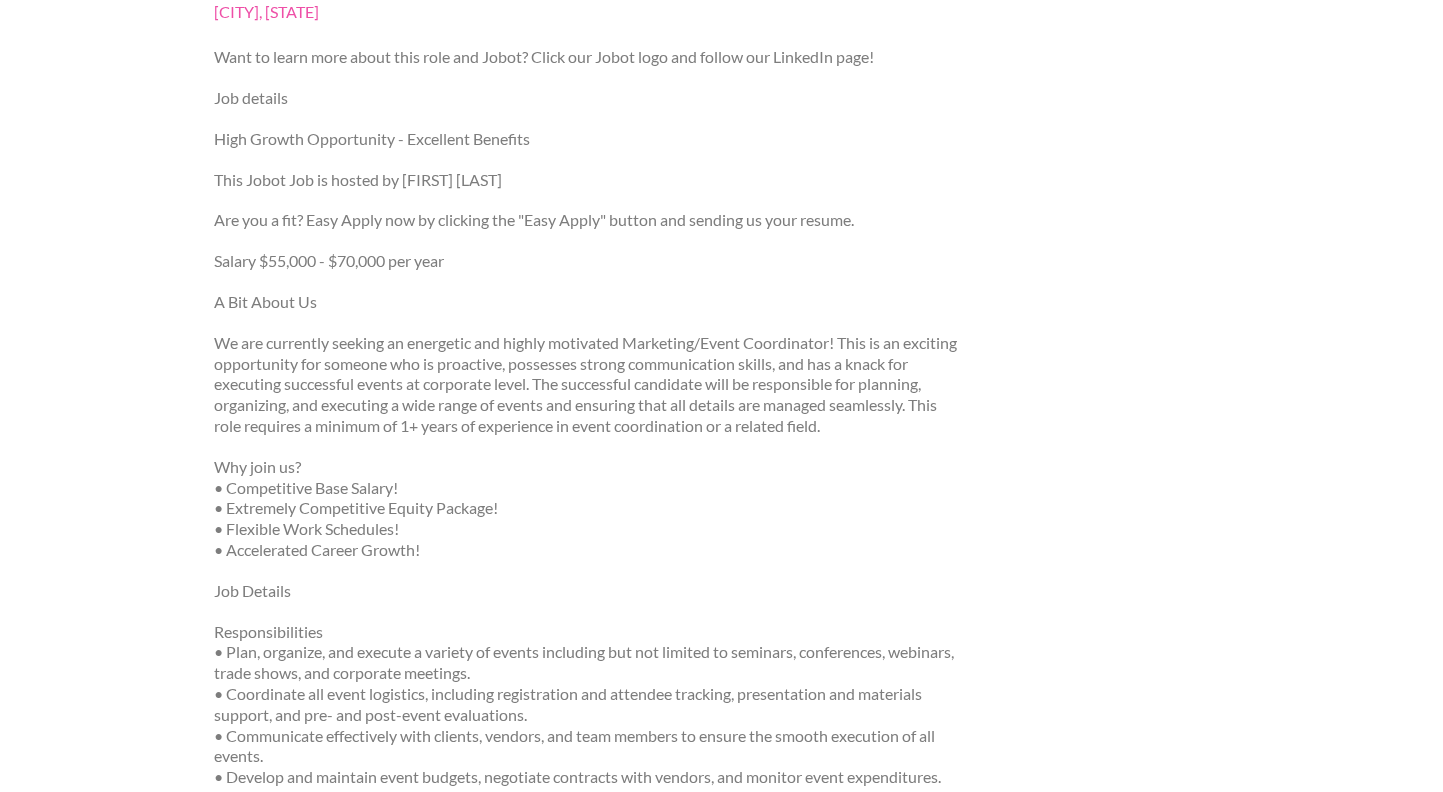 scroll, scrollTop: 267, scrollLeft: 0, axis: vertical 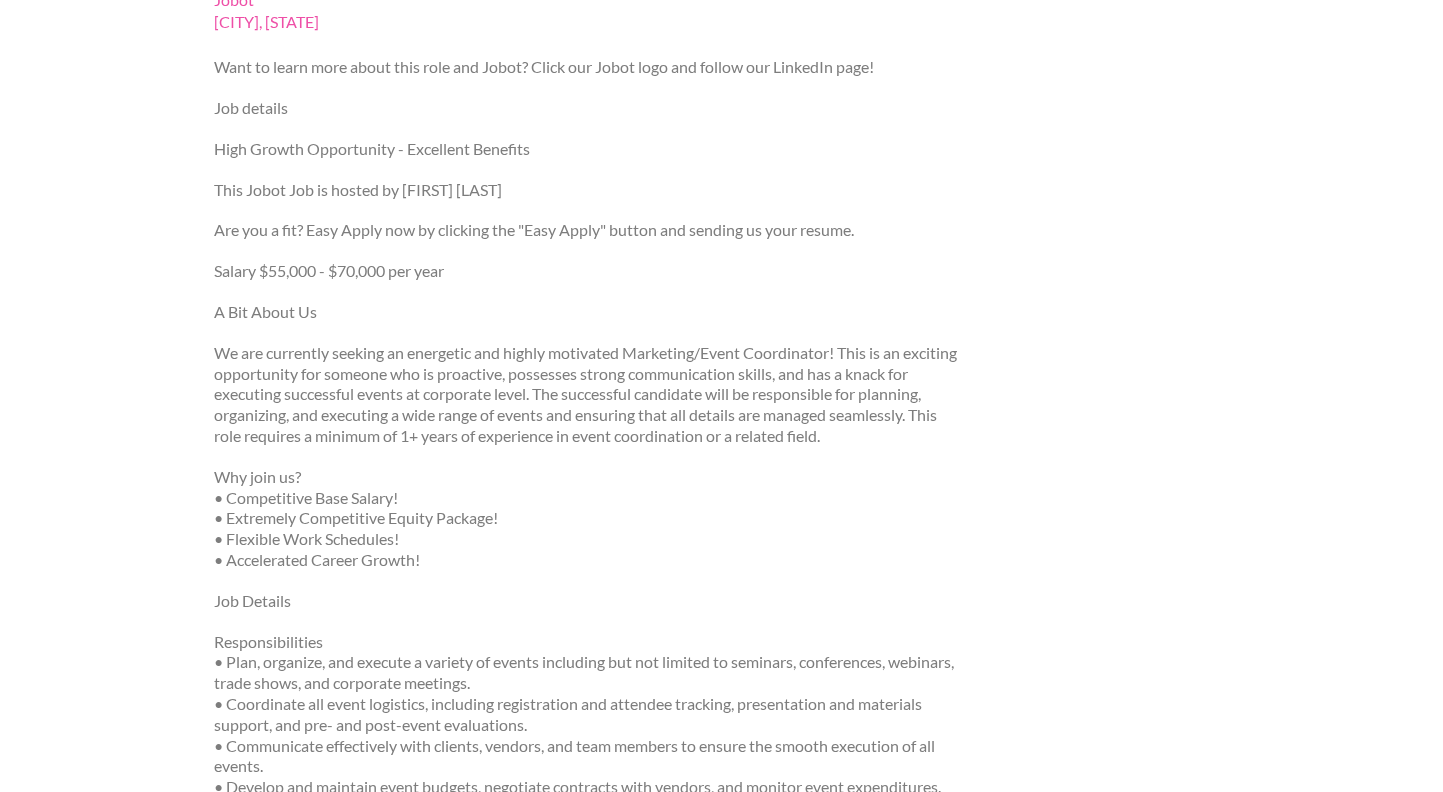 drag, startPoint x: 544, startPoint y: 187, endPoint x: 403, endPoint y: 189, distance: 141.01419 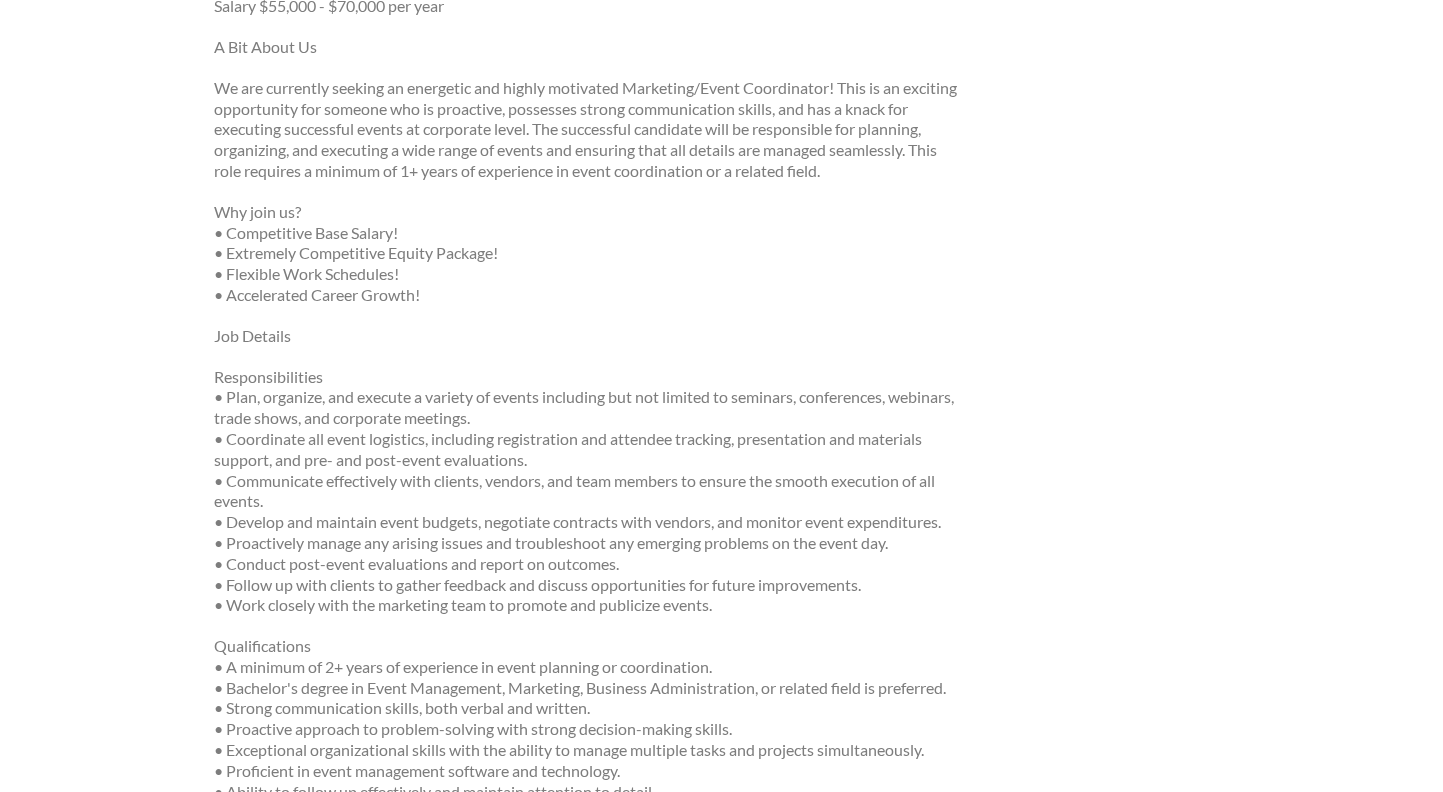 scroll, scrollTop: 533, scrollLeft: 0, axis: vertical 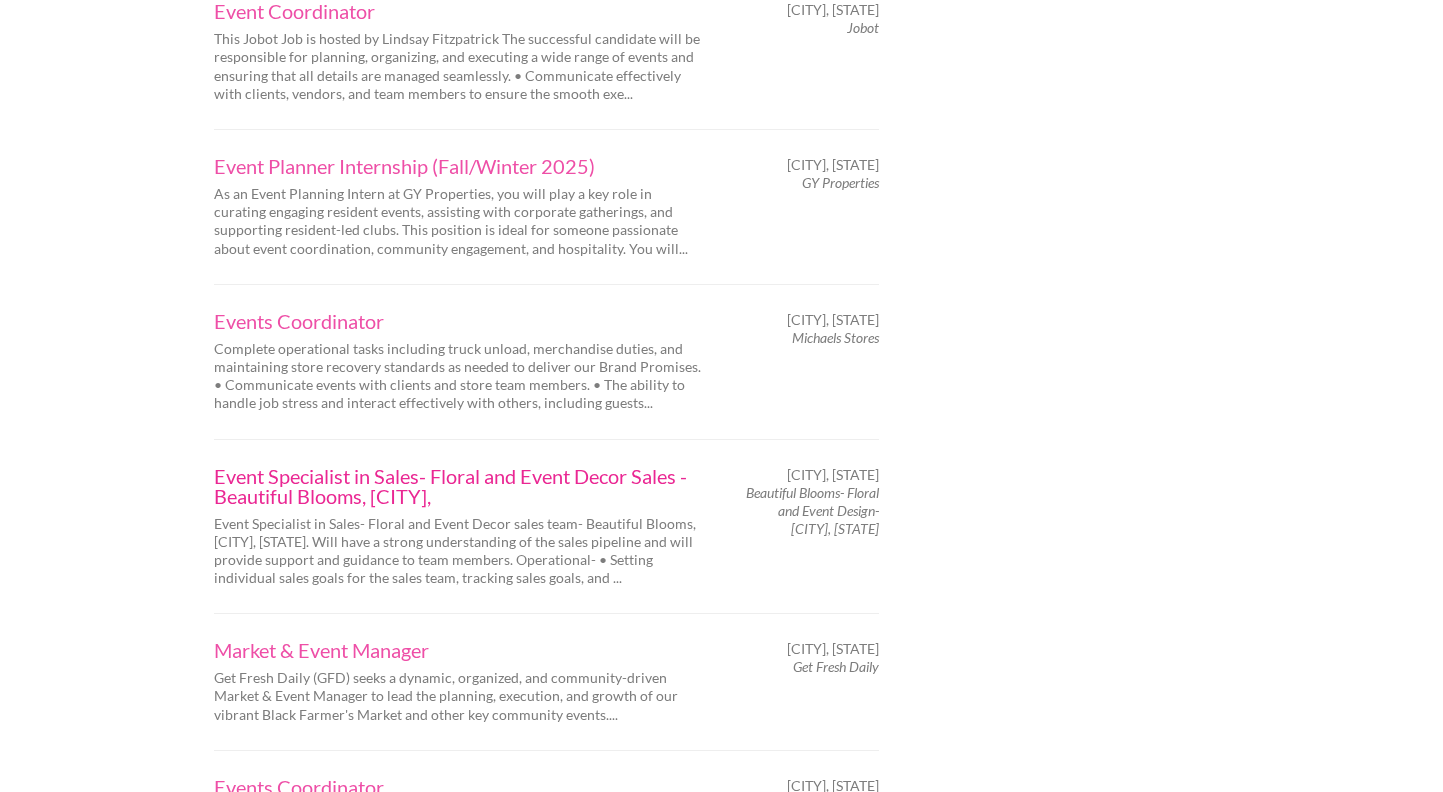 click on "Event Specialist in Sales- Floral and Event Decor Sales - Beautiful Blooms, [CITY]," at bounding box center (459, 486) 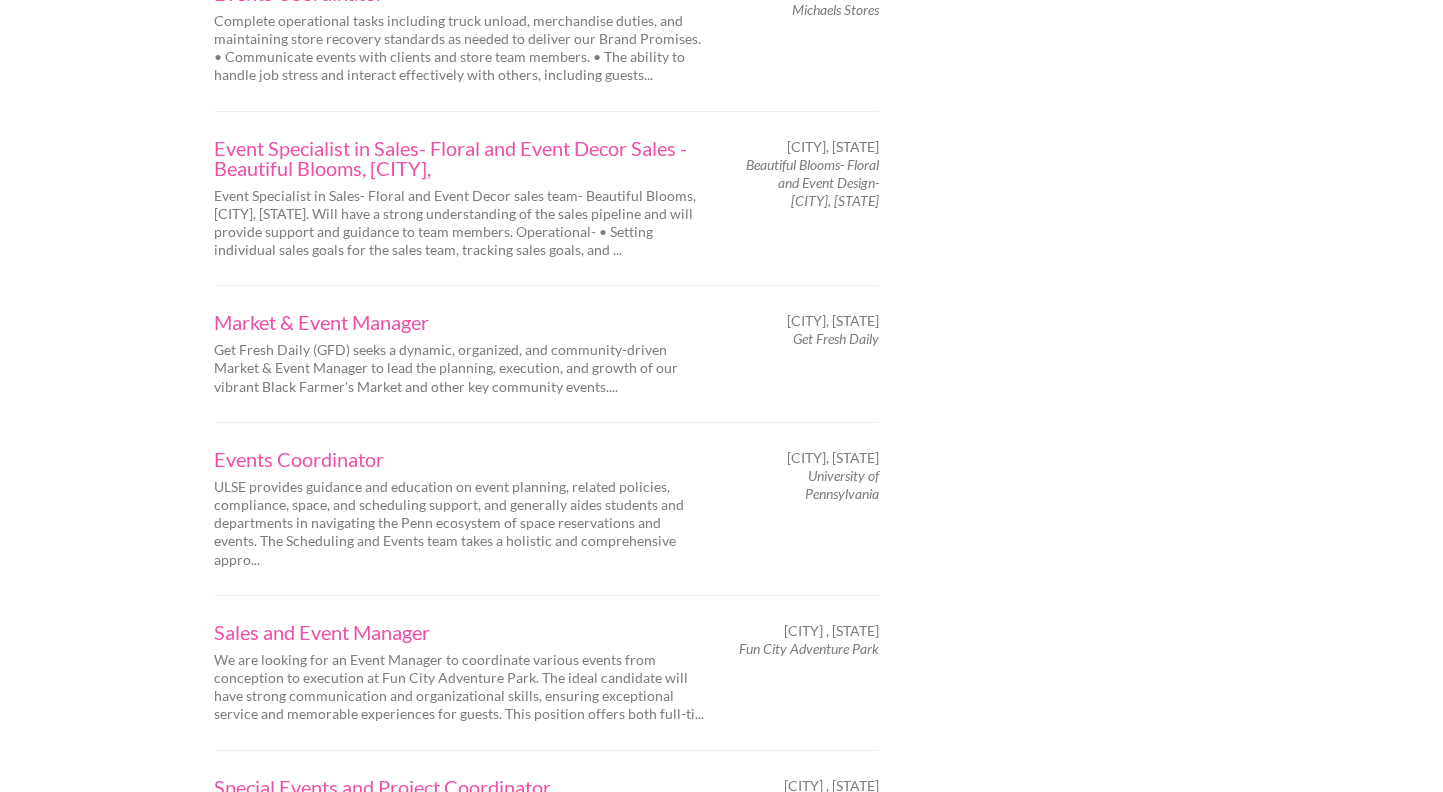 scroll, scrollTop: 2644, scrollLeft: 0, axis: vertical 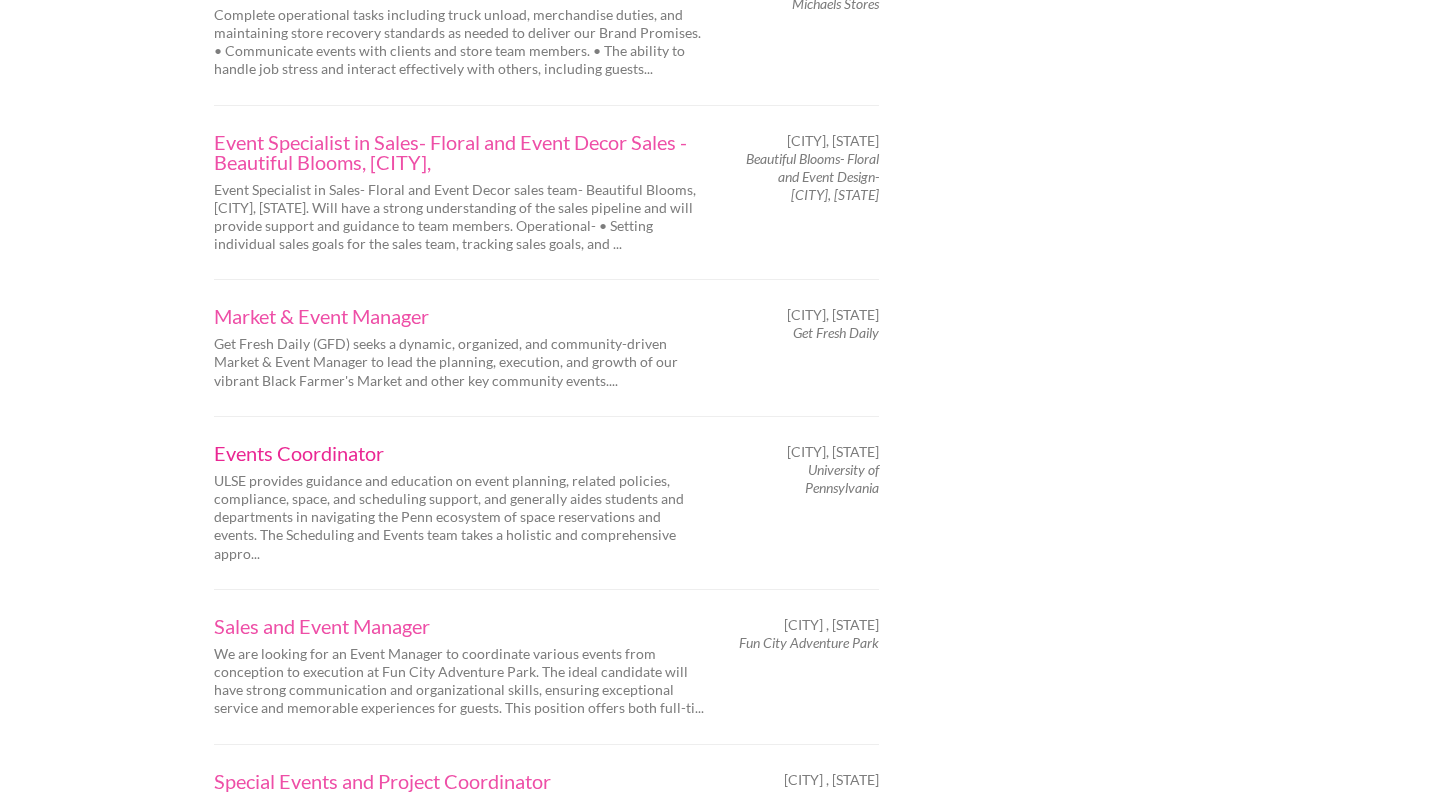 click on "Events Coordinator" at bounding box center (459, 453) 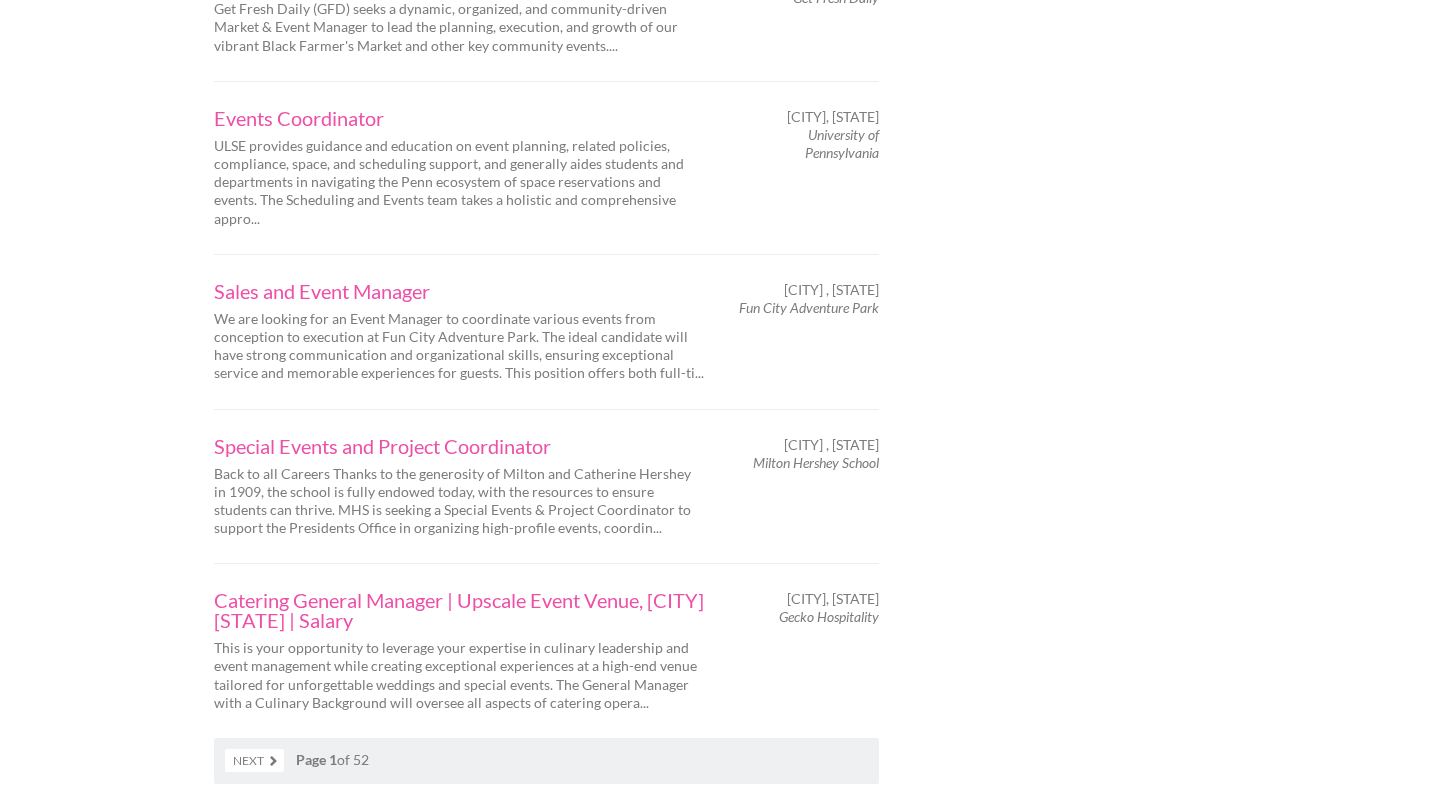 scroll, scrollTop: 3109, scrollLeft: 0, axis: vertical 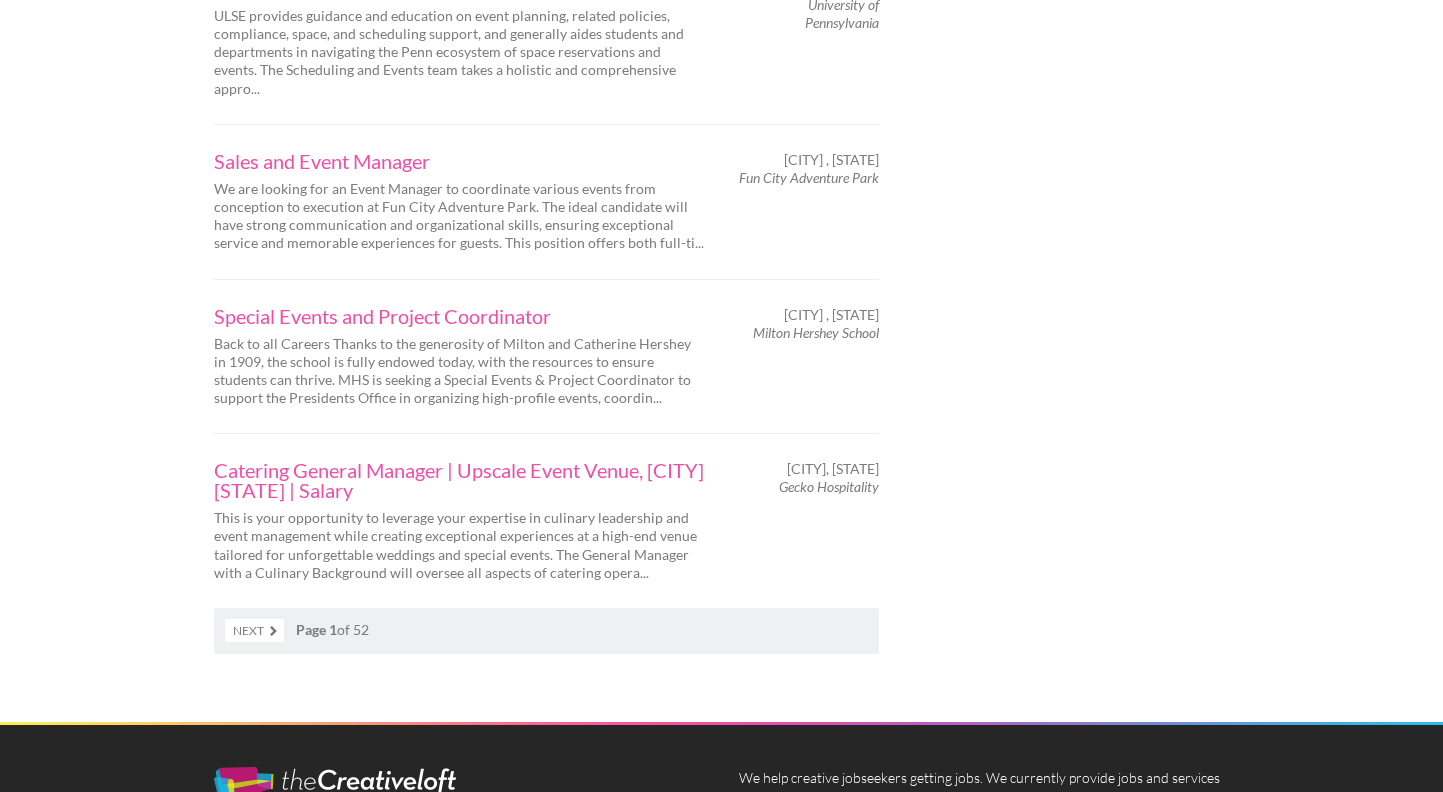 click on "Next" at bounding box center (254, 630) 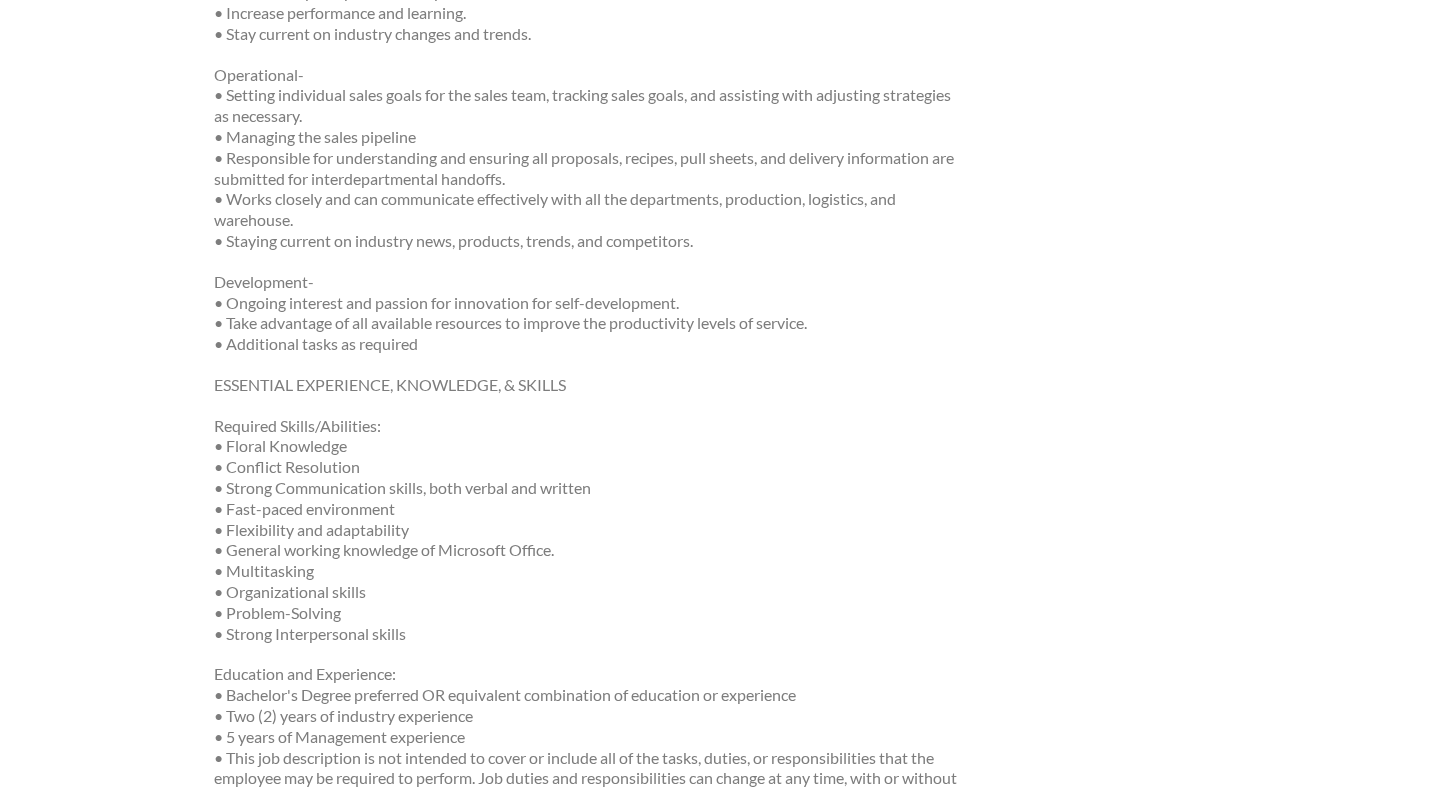 scroll, scrollTop: 848, scrollLeft: 0, axis: vertical 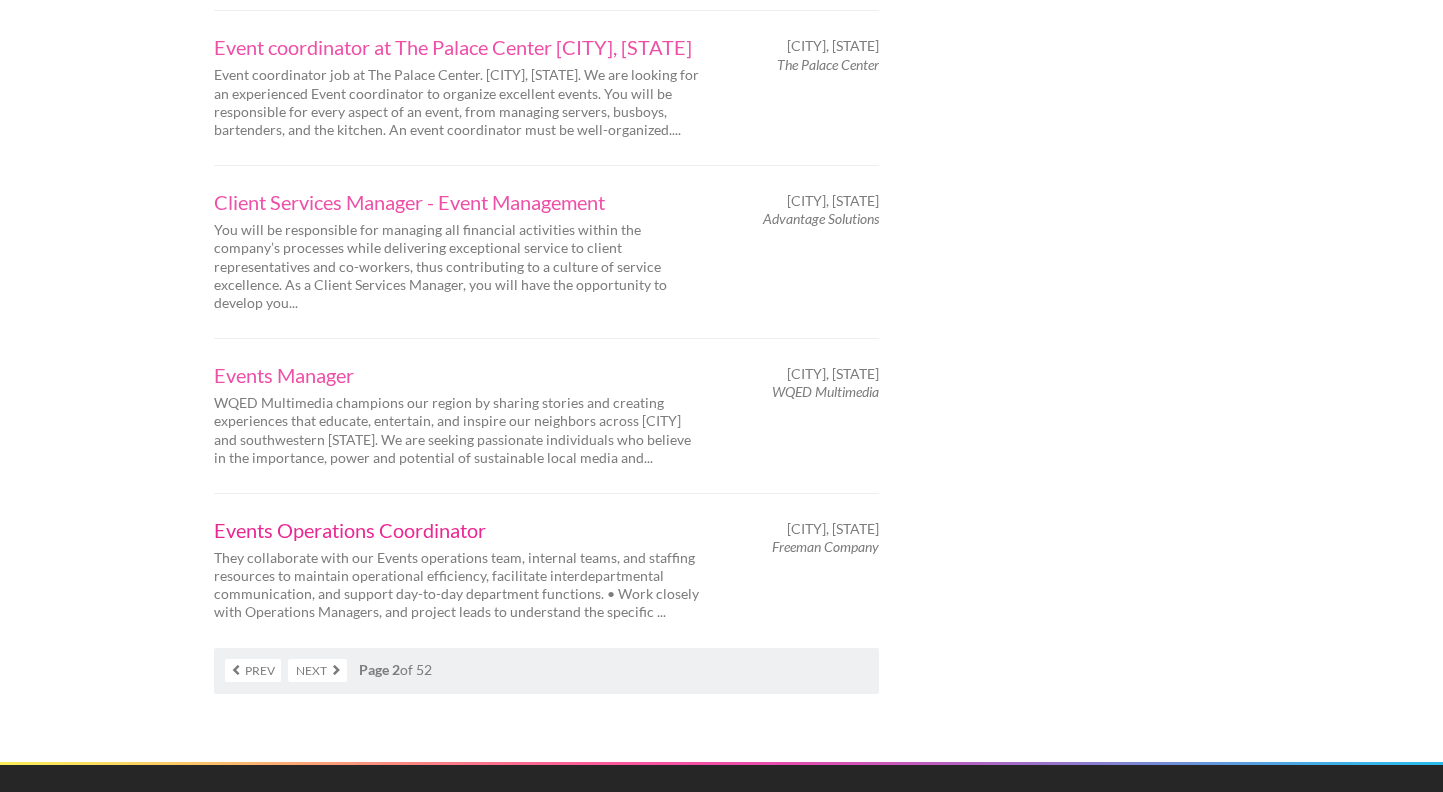 click on "Events Operations Coordinator" at bounding box center [459, 530] 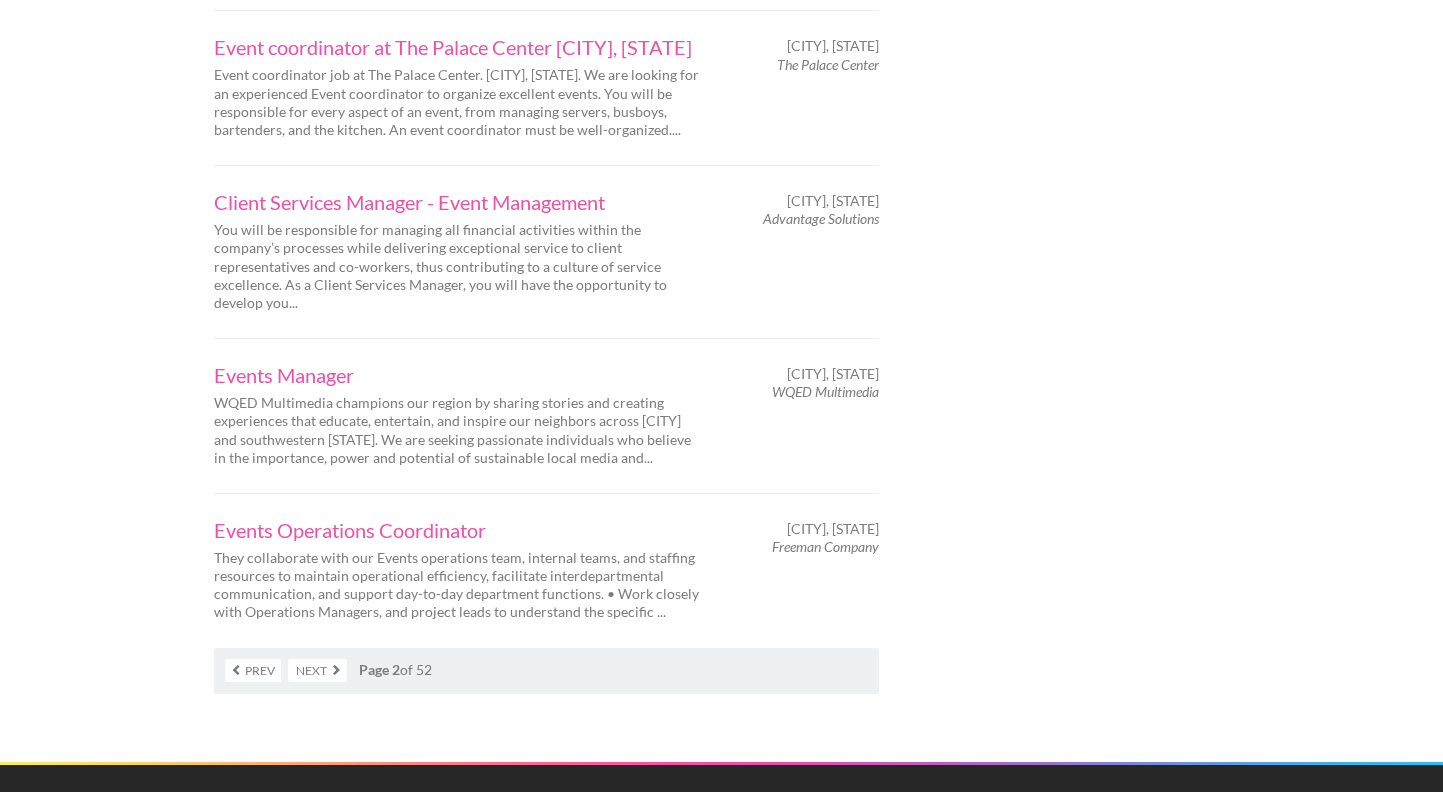 click on "Next" at bounding box center [317, 670] 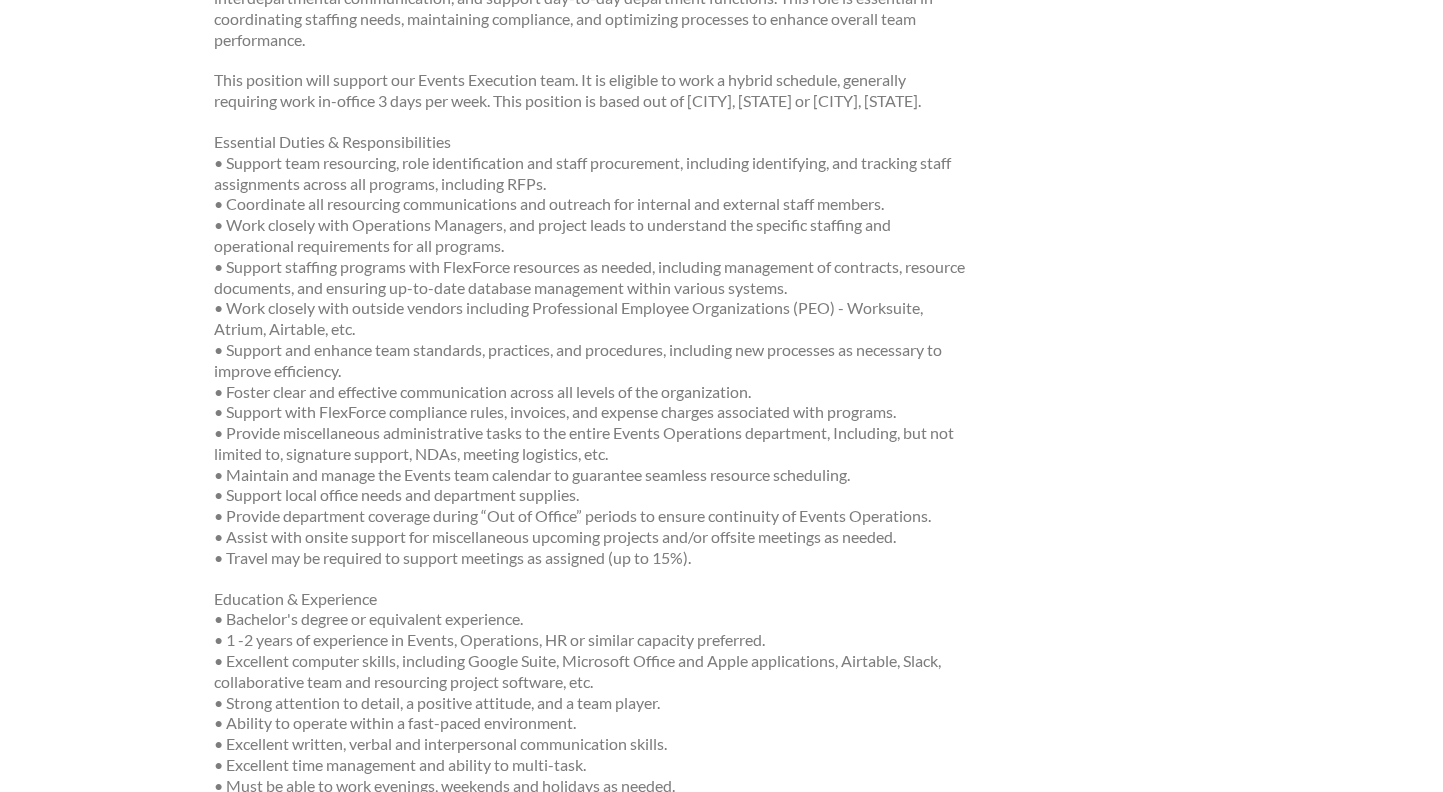 scroll, scrollTop: 631, scrollLeft: 0, axis: vertical 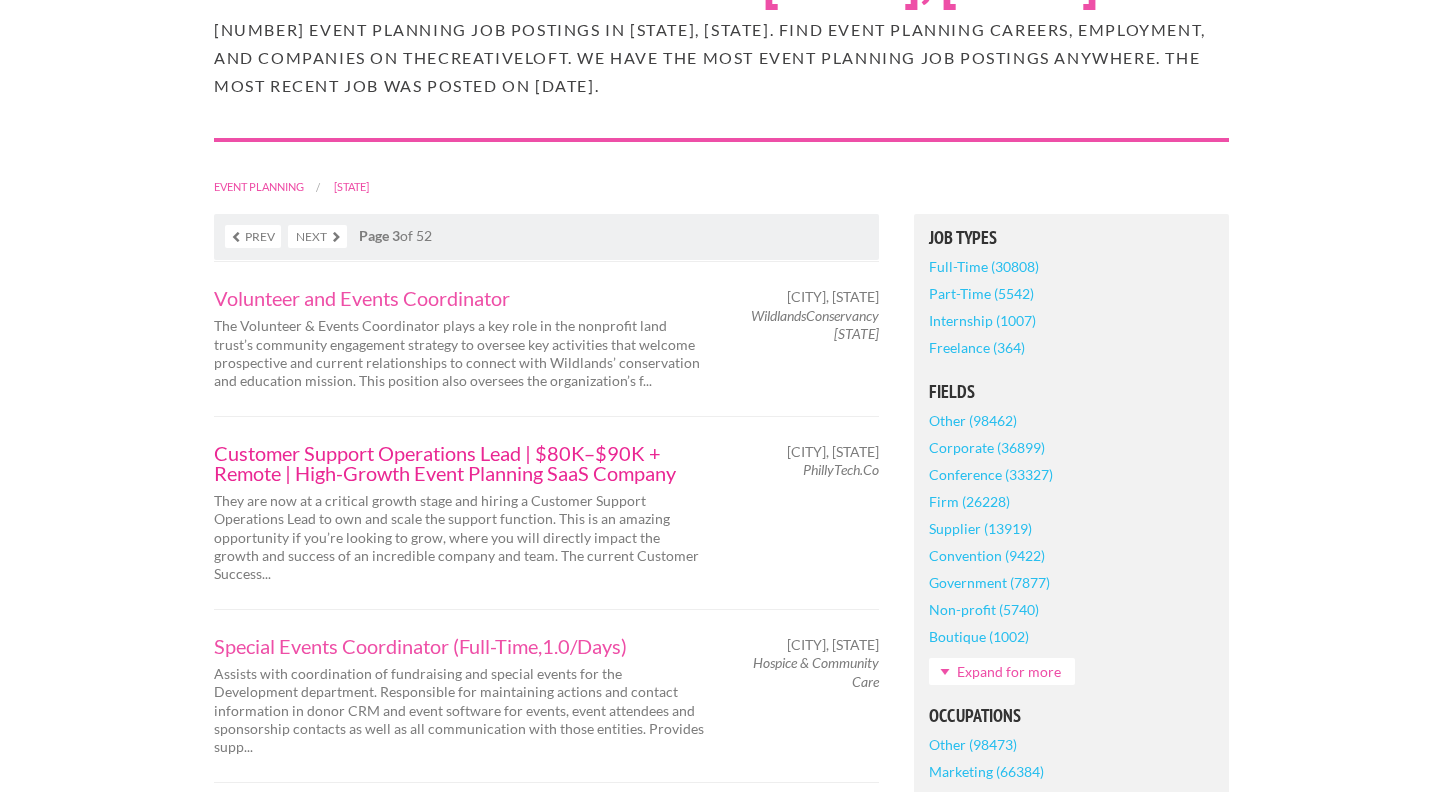 click on "Customer Support Operations Lead | $80K–$90K + Remote | High-Growth Event Planning SaaS Company" at bounding box center (459, 463) 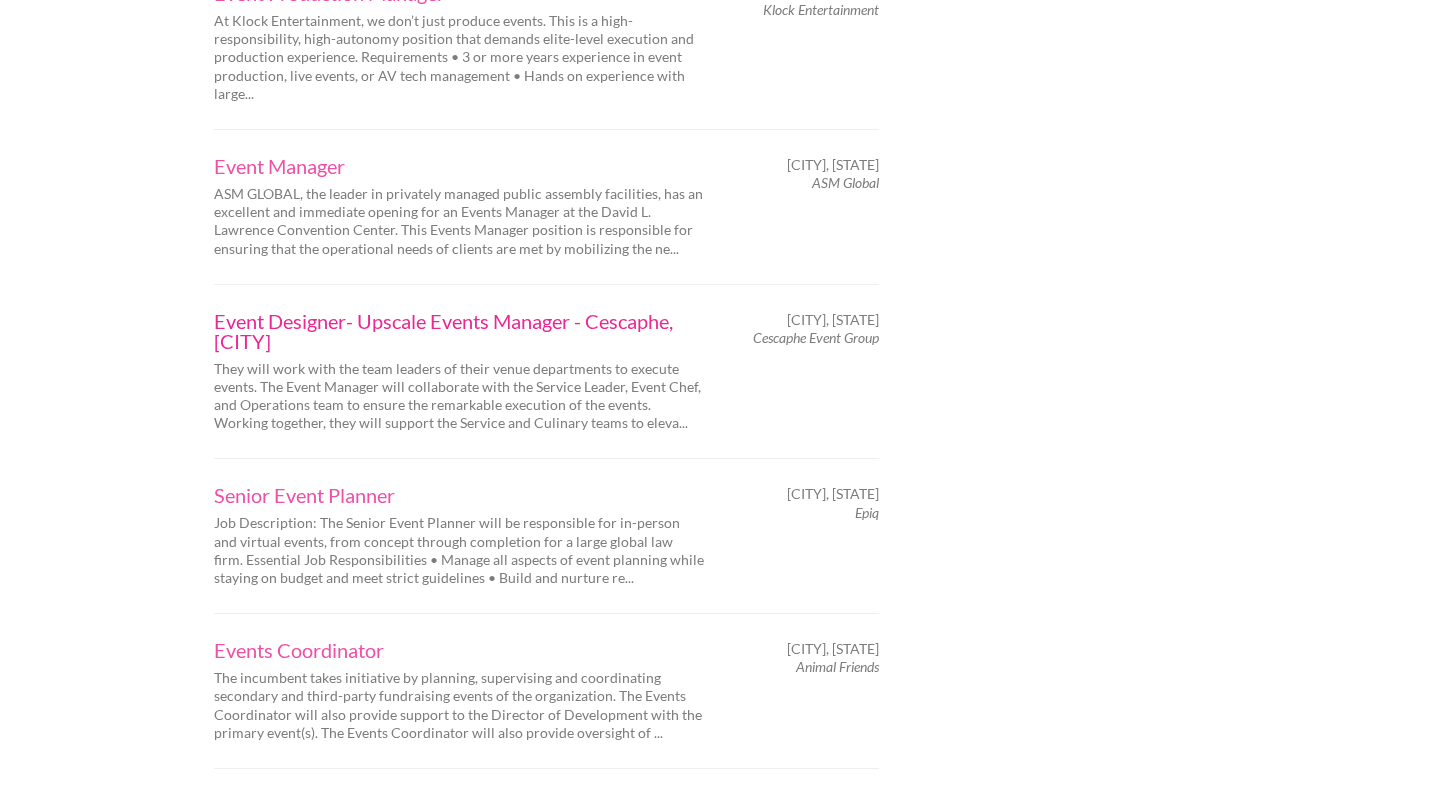 scroll, scrollTop: 2486, scrollLeft: 0, axis: vertical 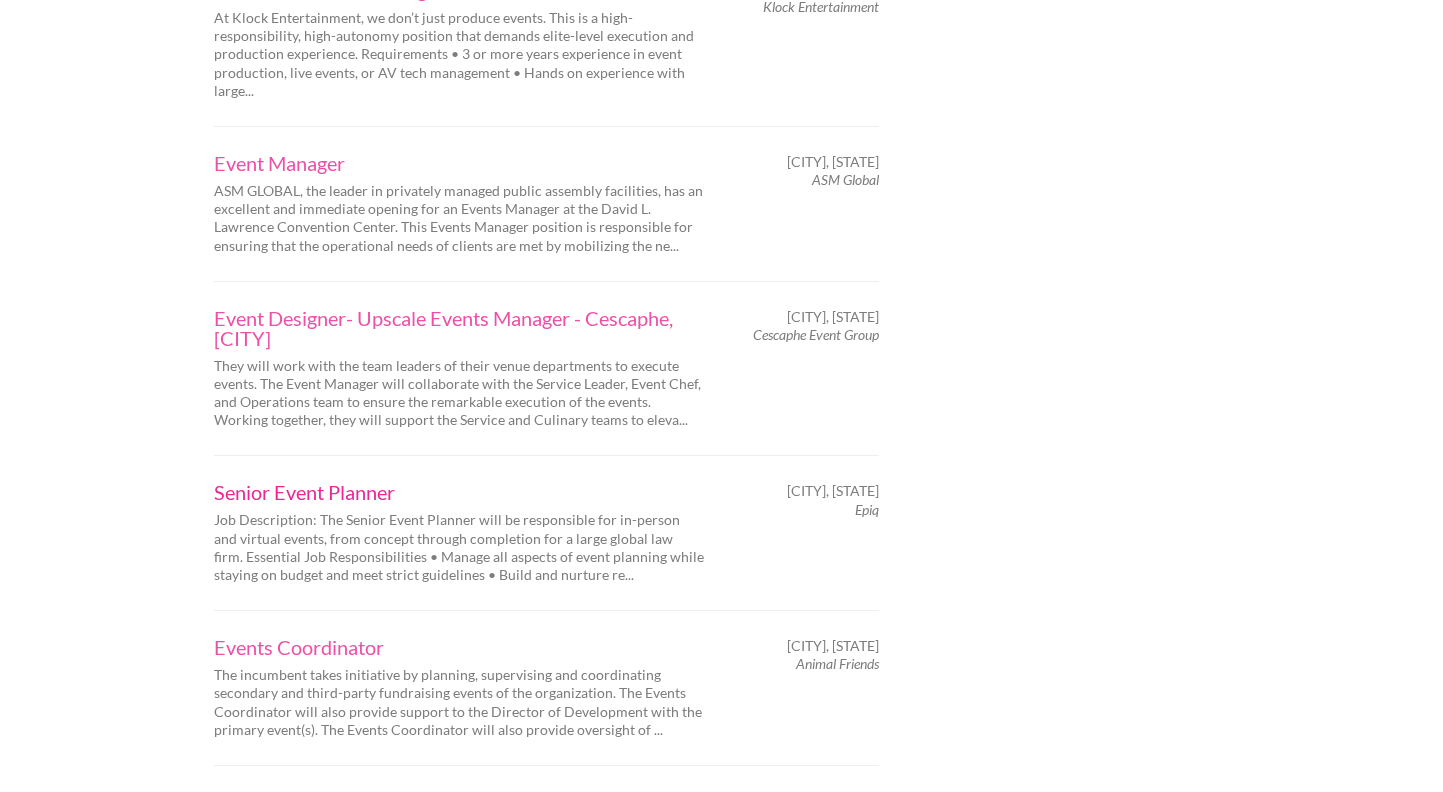 click on "Senior Event Planner" at bounding box center [459, 492] 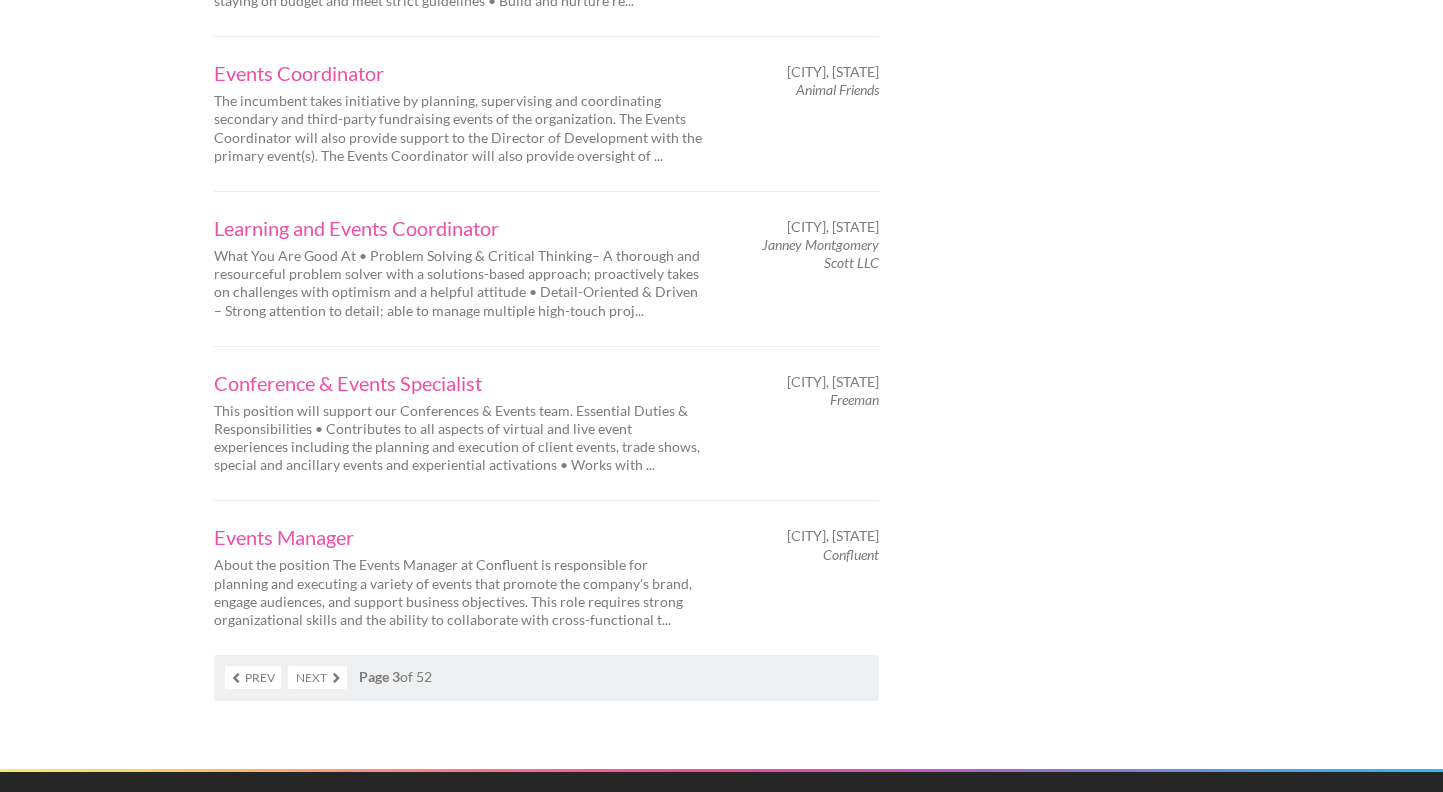 scroll, scrollTop: 3059, scrollLeft: 0, axis: vertical 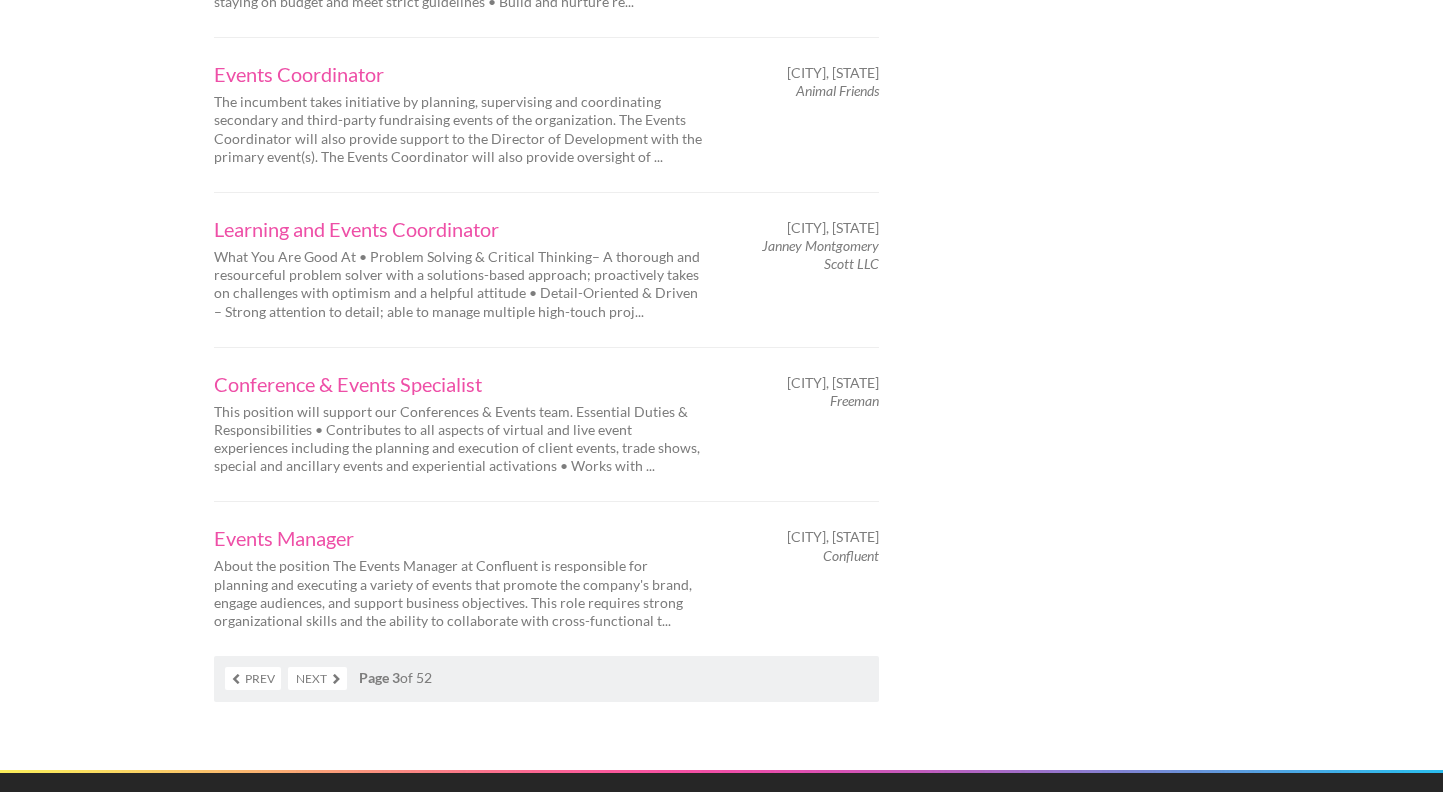 click on "Next" at bounding box center (317, 678) 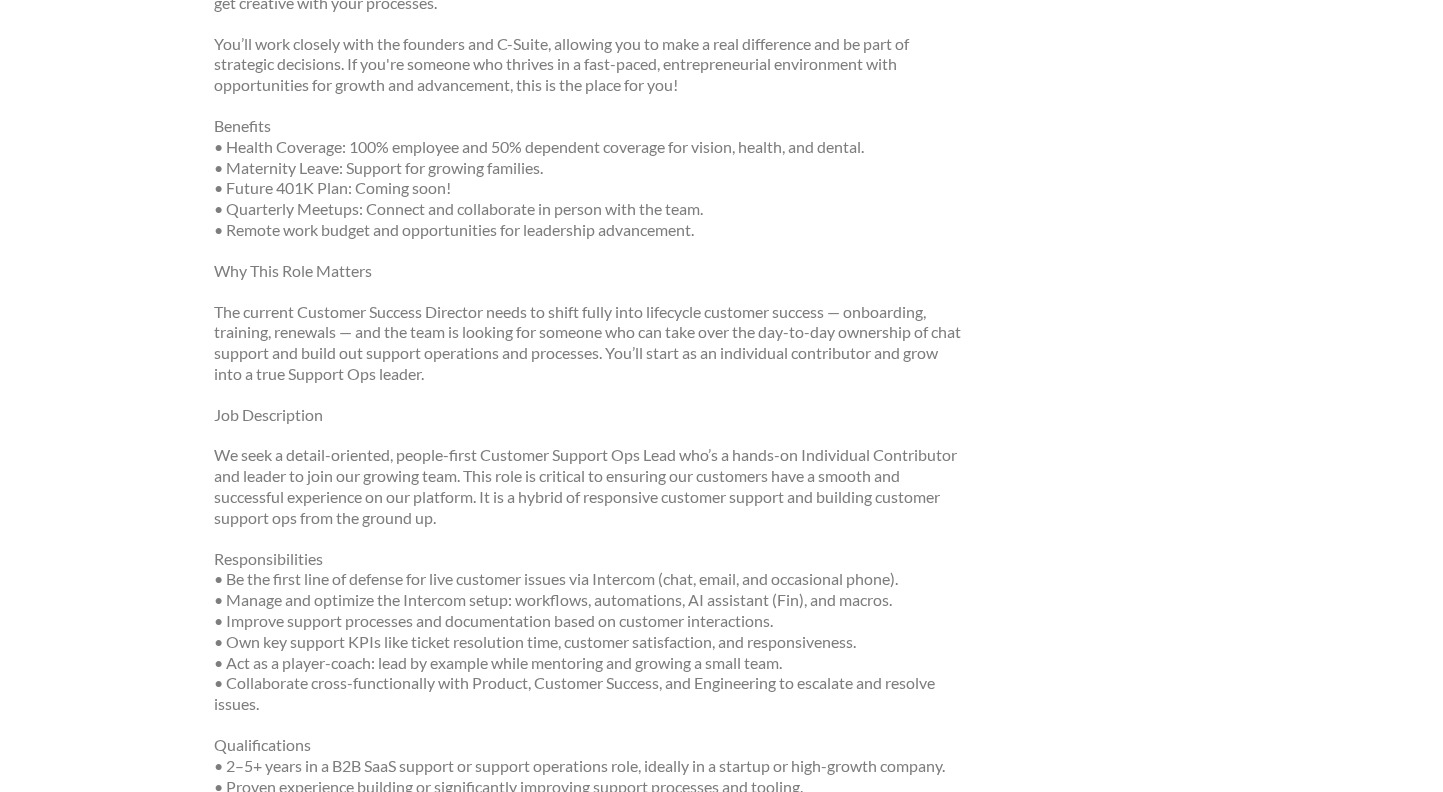 scroll, scrollTop: 862, scrollLeft: 0, axis: vertical 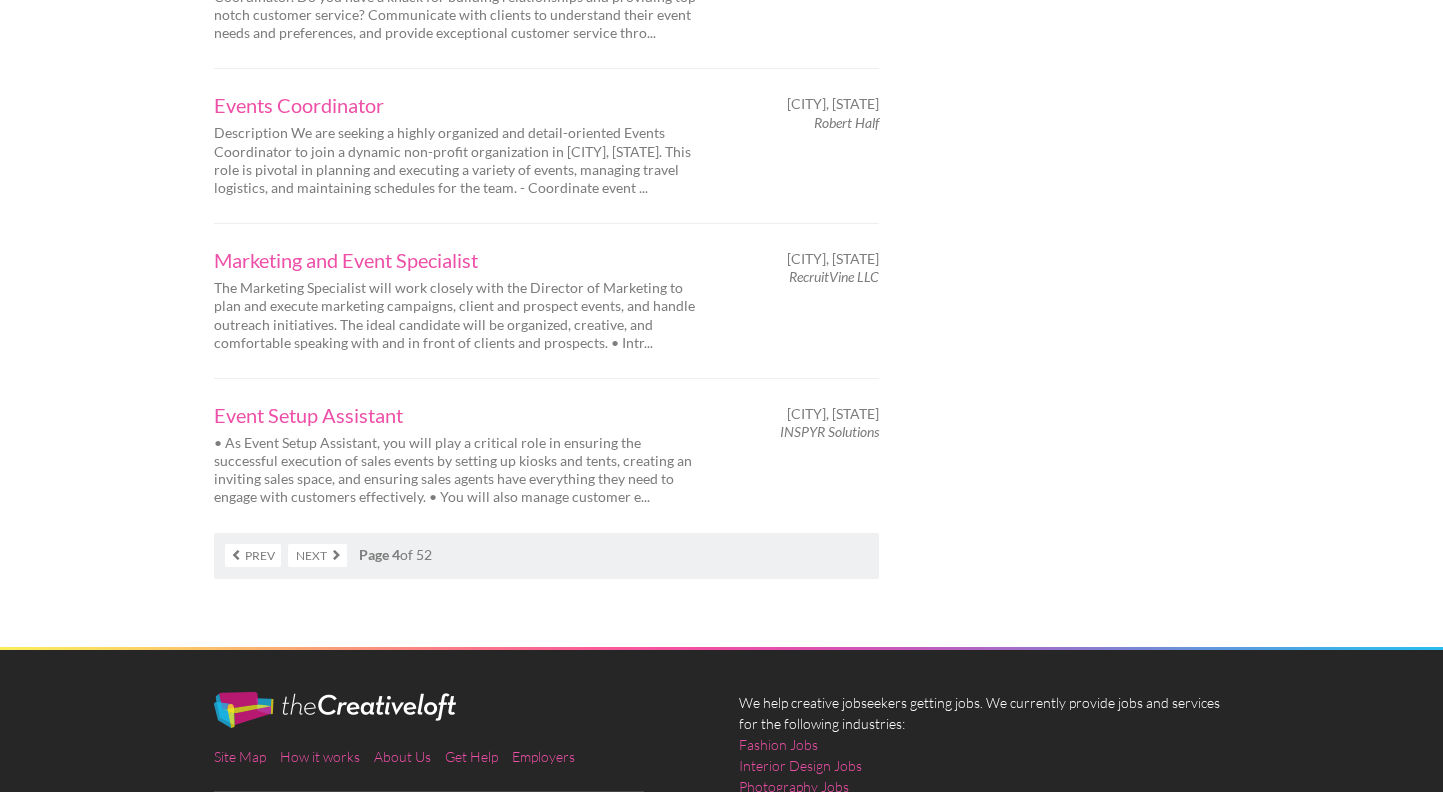 click on "Next" at bounding box center [317, 555] 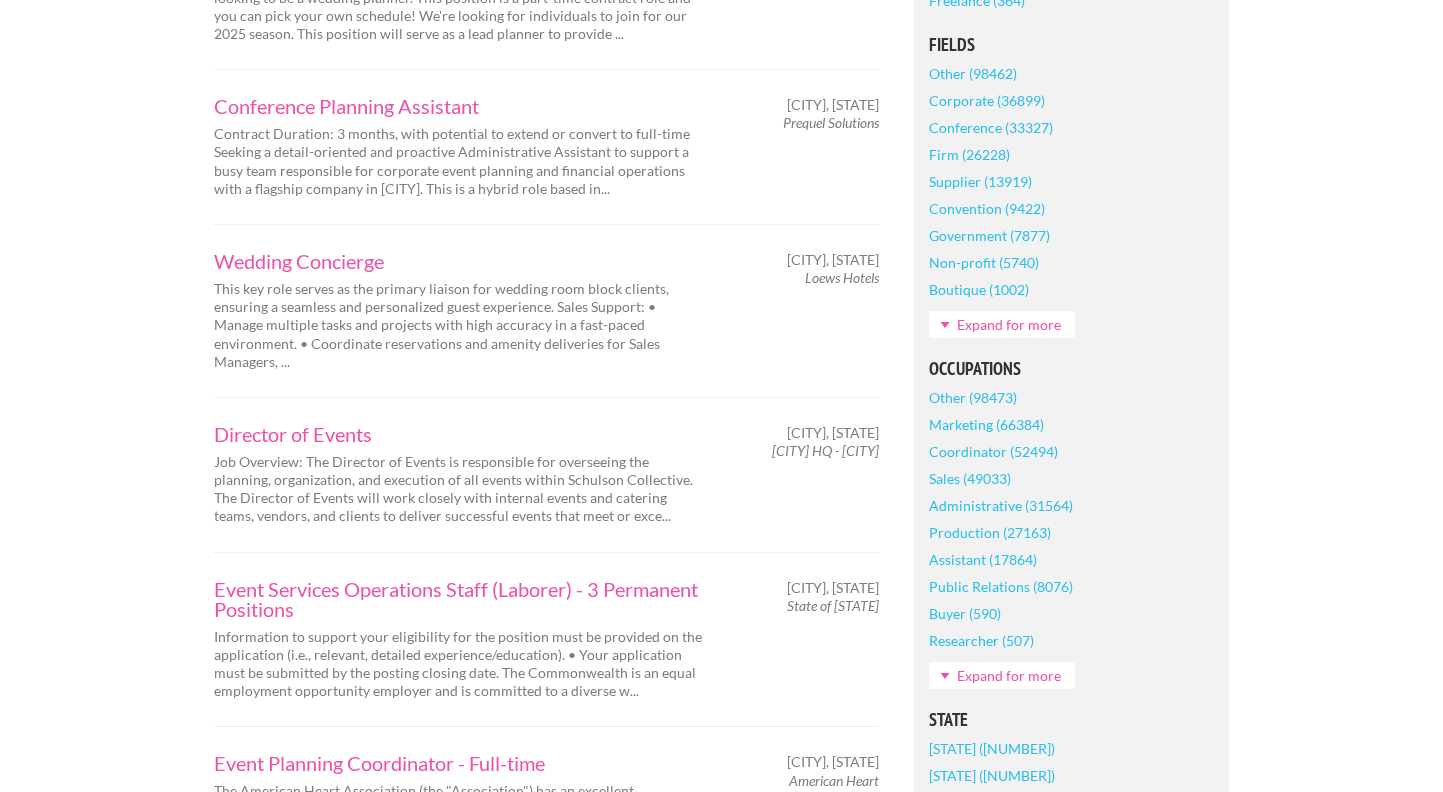 scroll, scrollTop: 596, scrollLeft: 0, axis: vertical 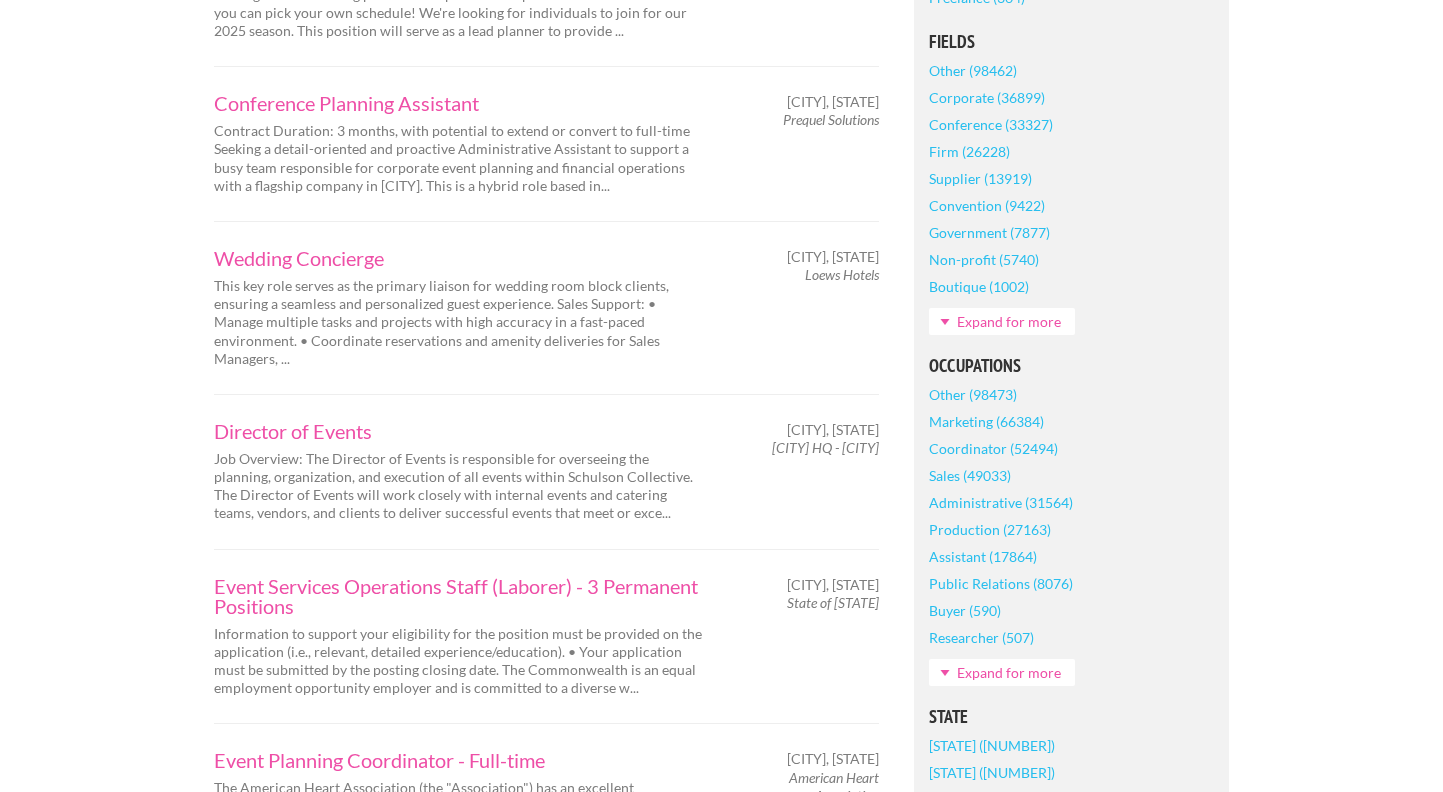 click on "Job Overview: The Director of Events is responsible for overseeing the planning, organization, and execution of all events within Schulson Collective. The Director of Events will work closely with internal events and catering teams, vendors, and clients to deliver successful events that meet or exce..." at bounding box center (459, 486) 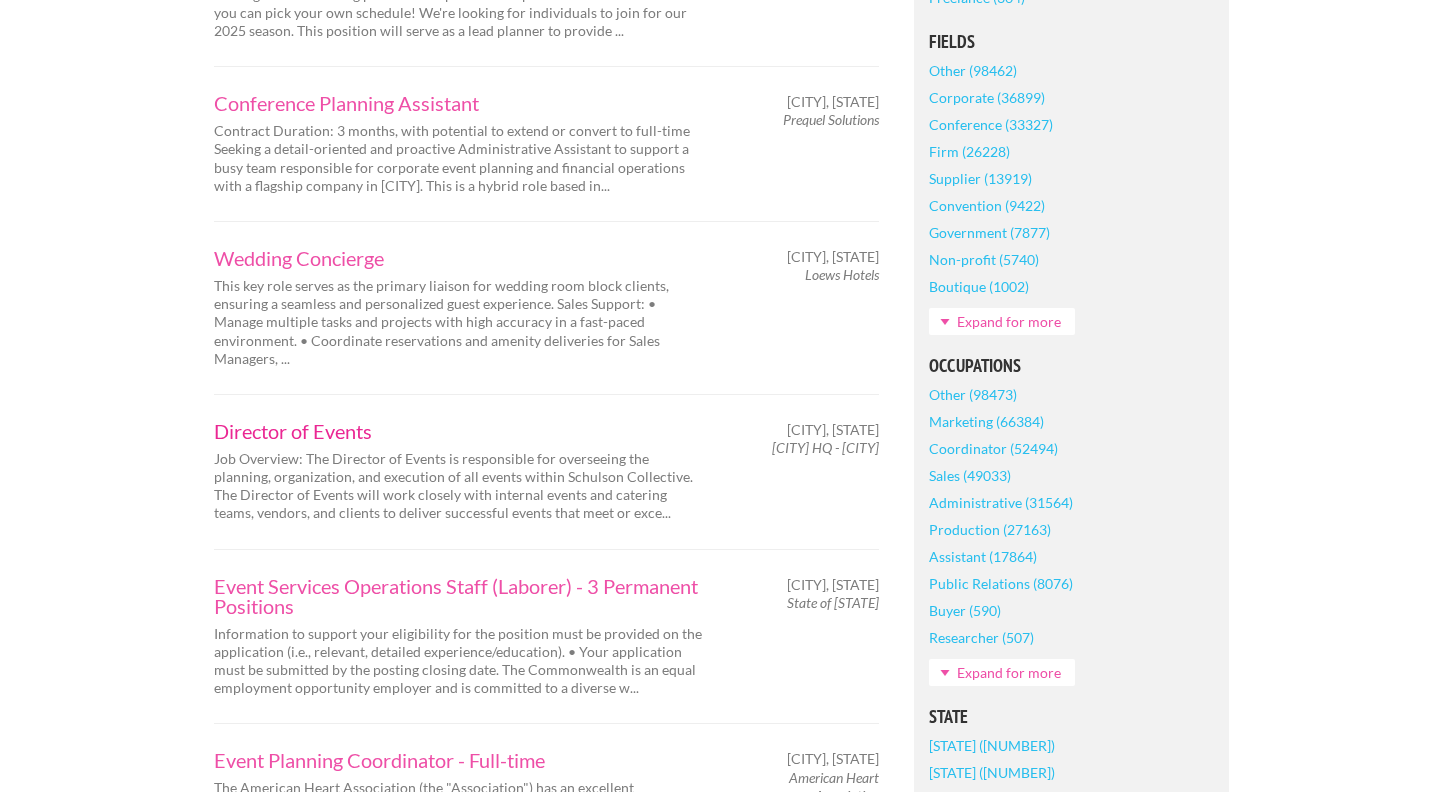 click on "Director of Events" at bounding box center [459, 431] 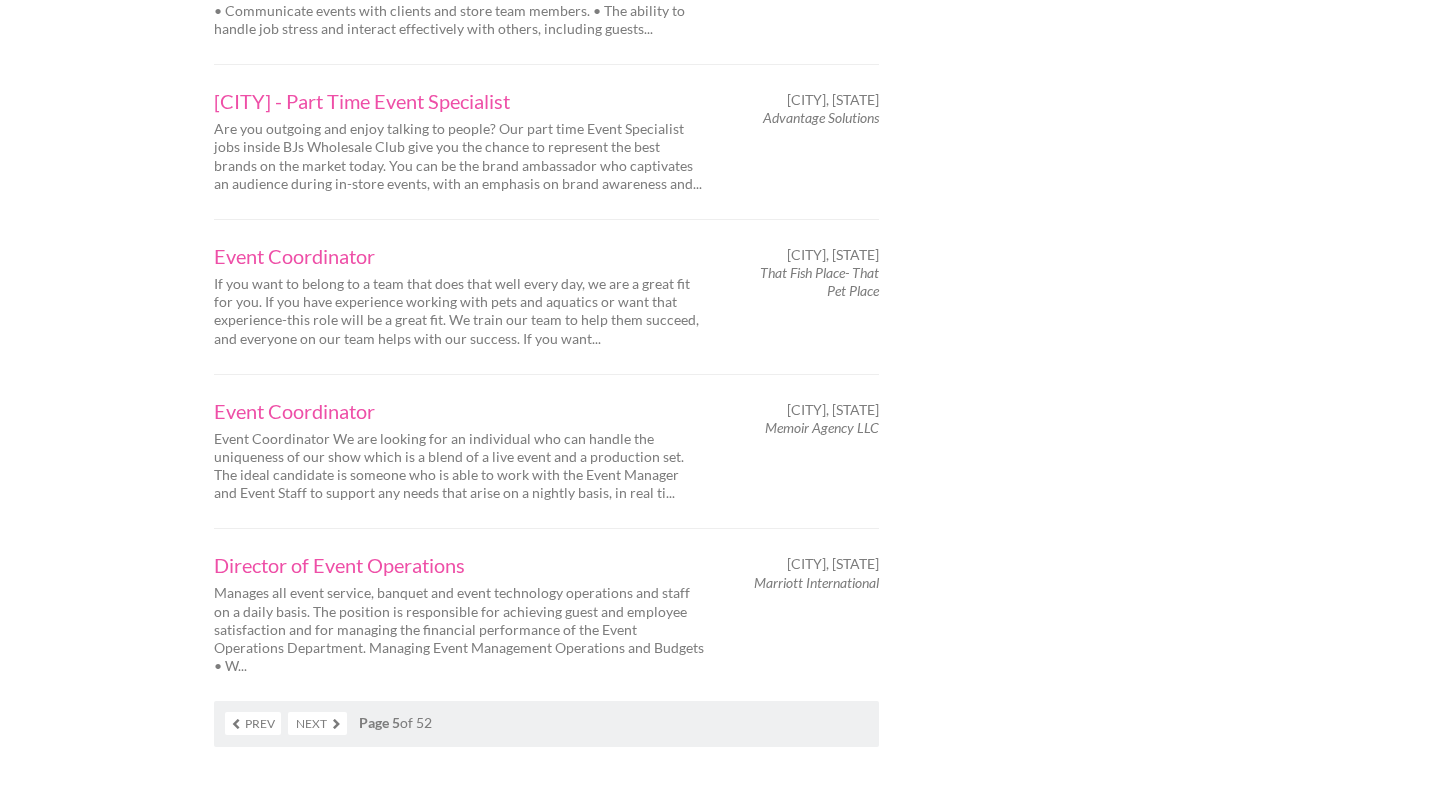 scroll, scrollTop: 3069, scrollLeft: 0, axis: vertical 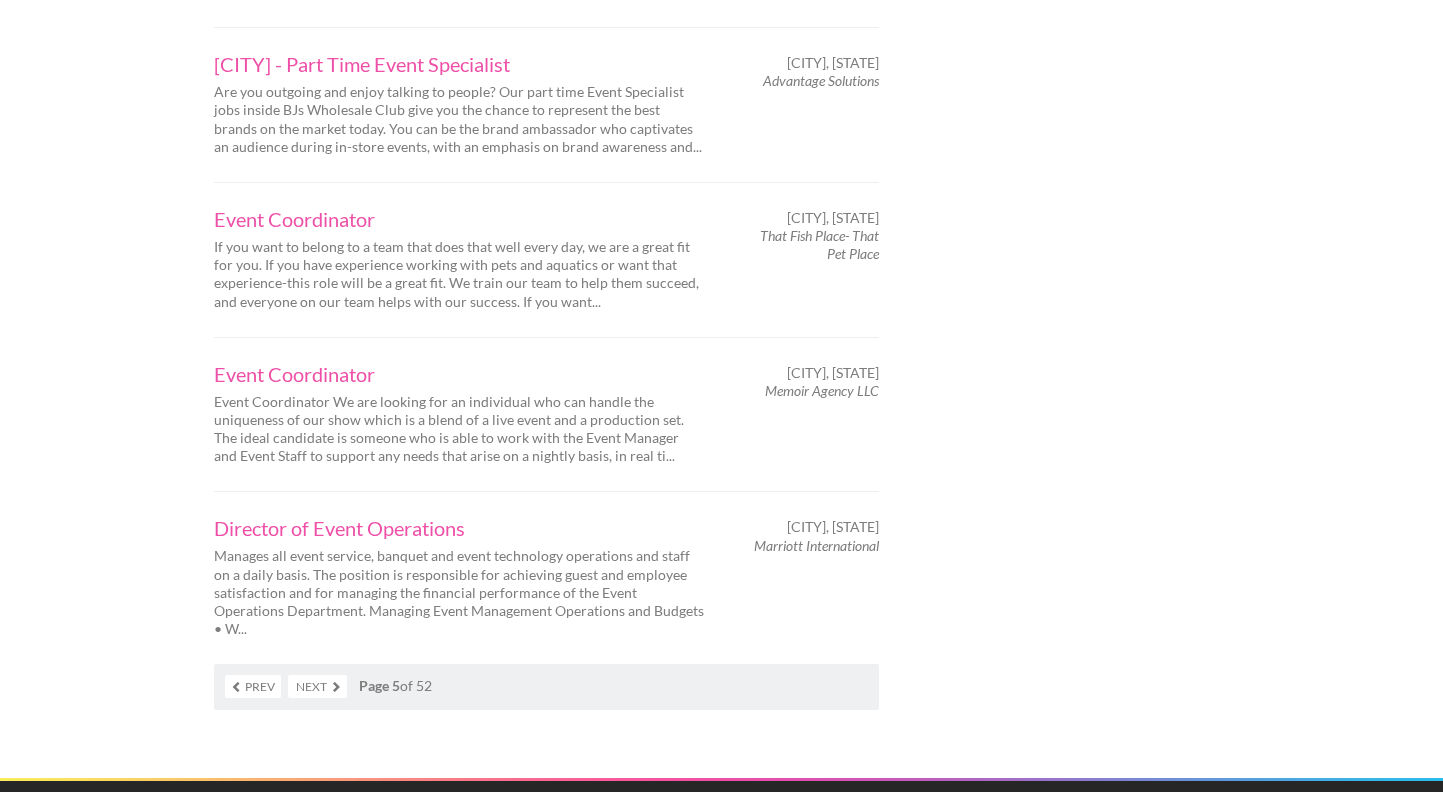 click on "Next" at bounding box center [317, 686] 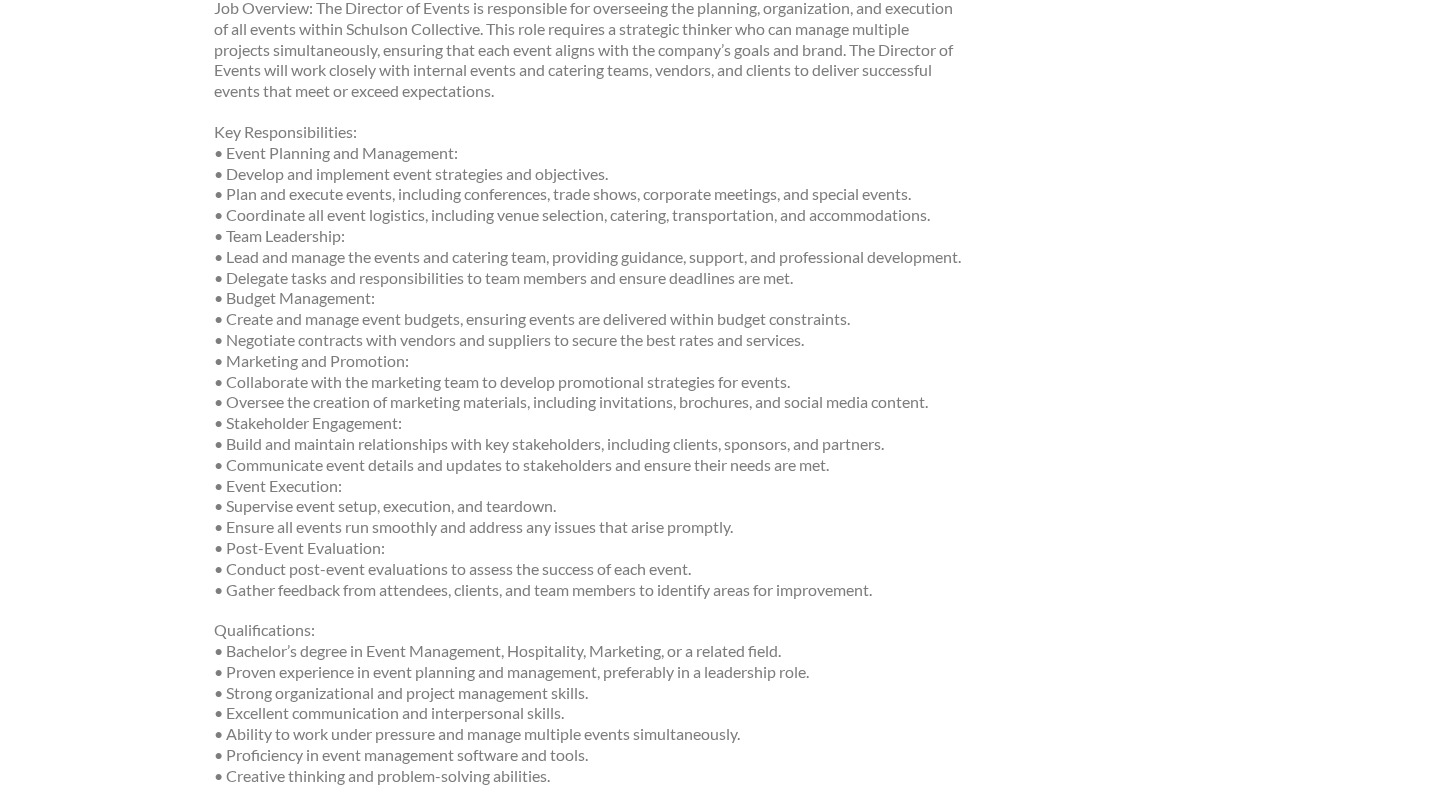 scroll, scrollTop: 368, scrollLeft: 0, axis: vertical 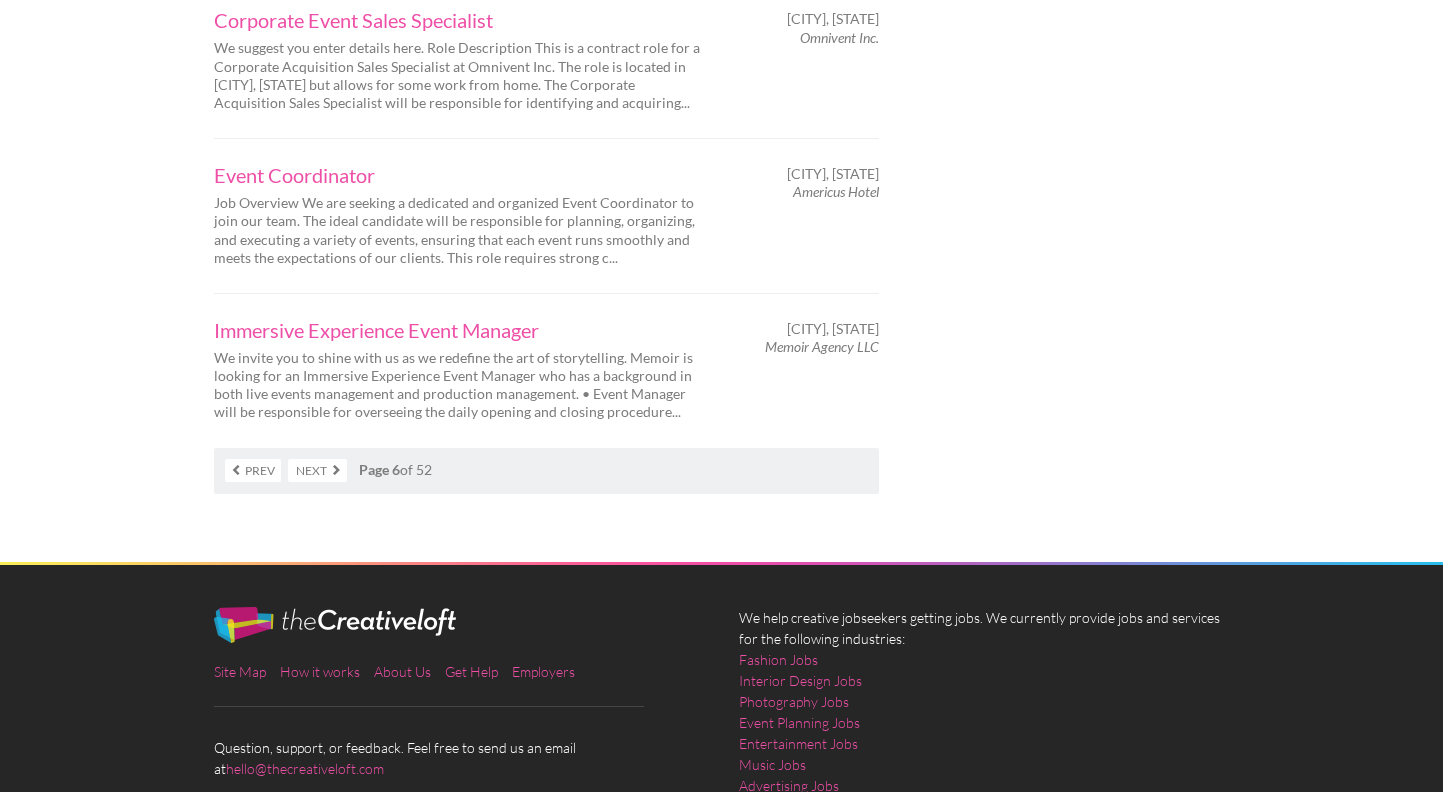 click on "Next" at bounding box center [317, 470] 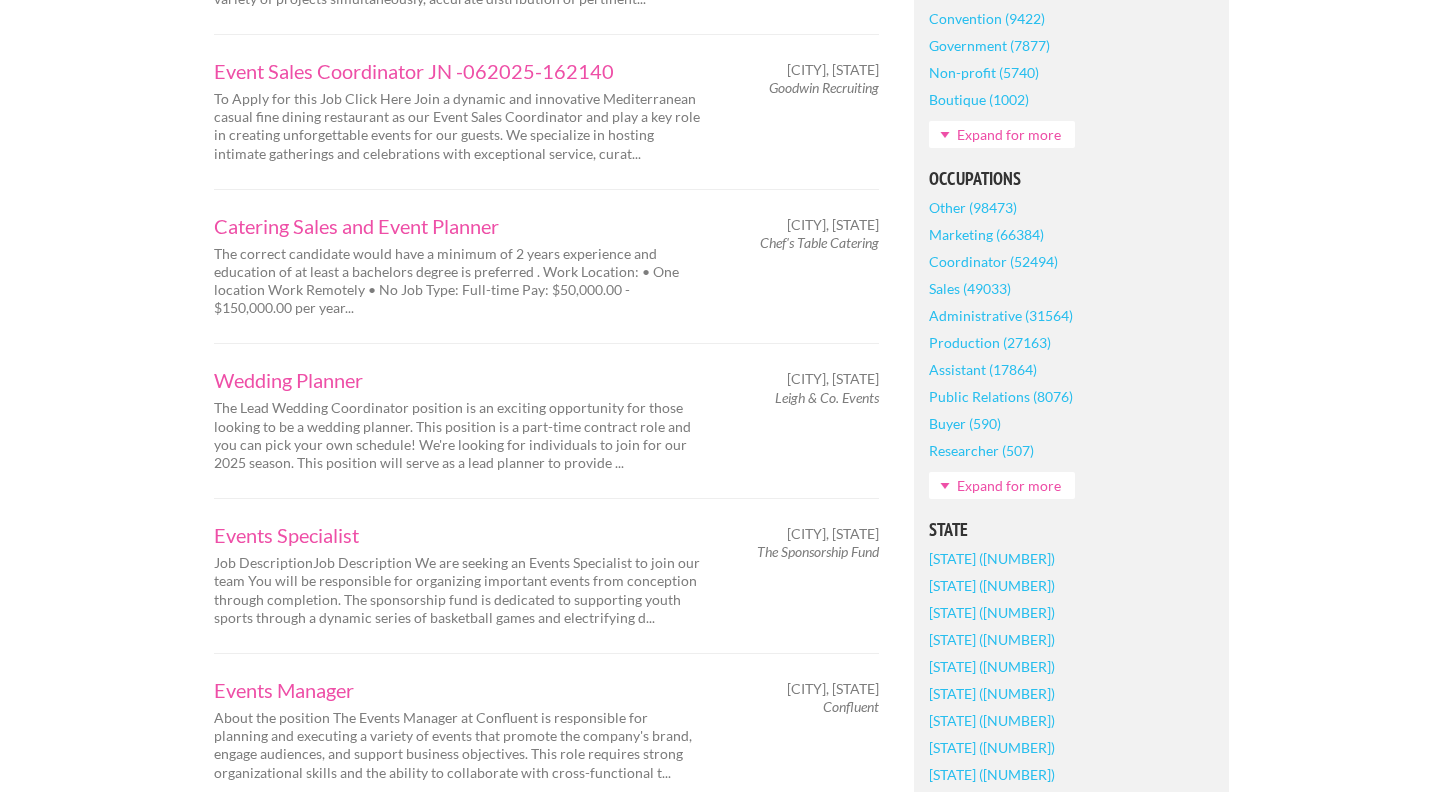 scroll, scrollTop: 849, scrollLeft: 0, axis: vertical 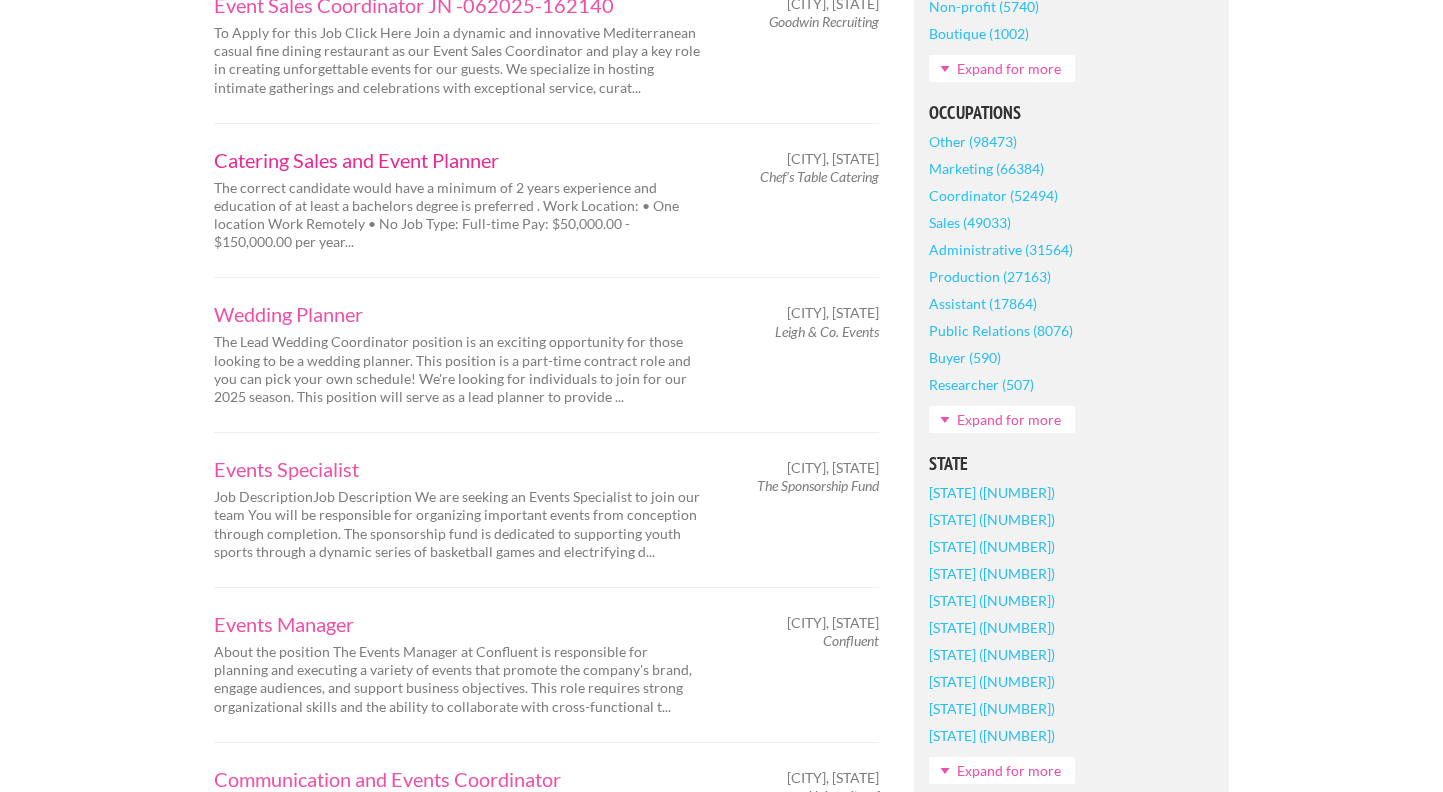 click on "Catering Sales and Event Planner" at bounding box center (459, 160) 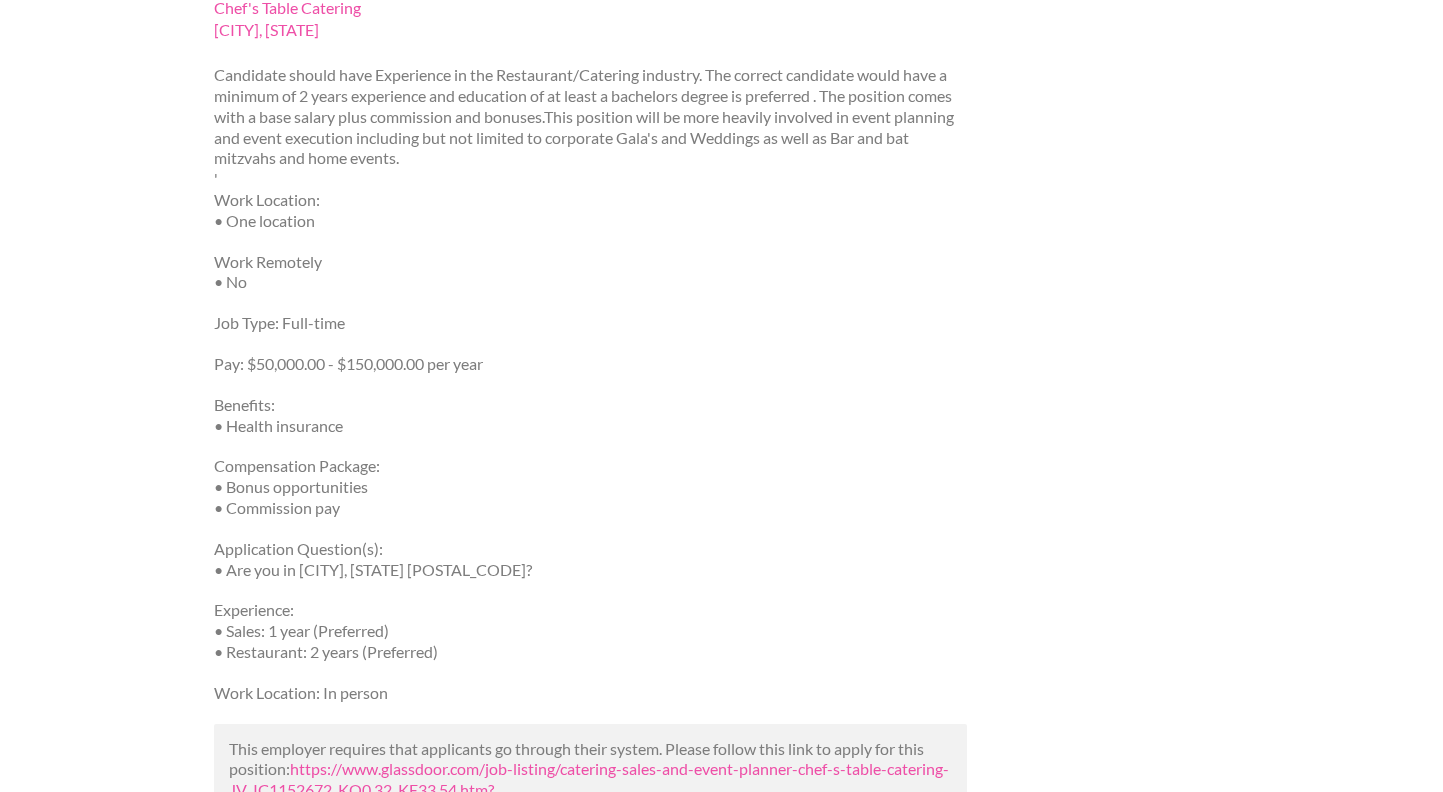 scroll, scrollTop: 257, scrollLeft: 0, axis: vertical 